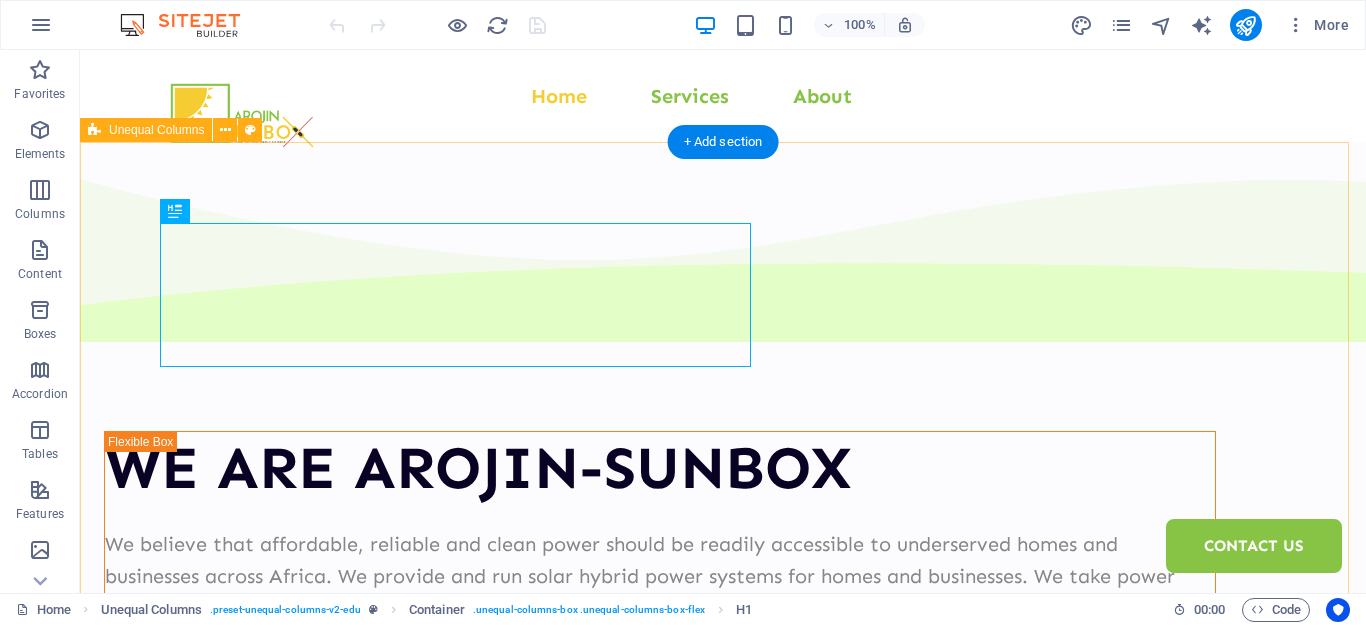 scroll, scrollTop: 0, scrollLeft: 0, axis: both 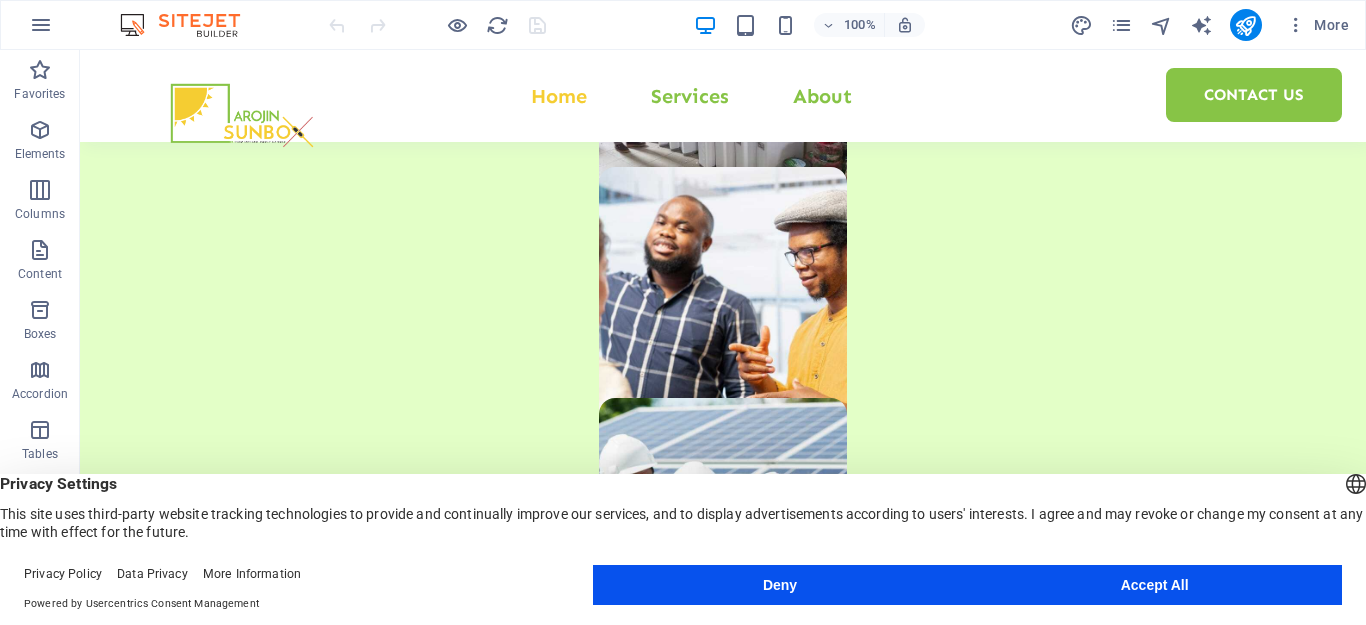 click on "Accept All" at bounding box center (1154, 585) 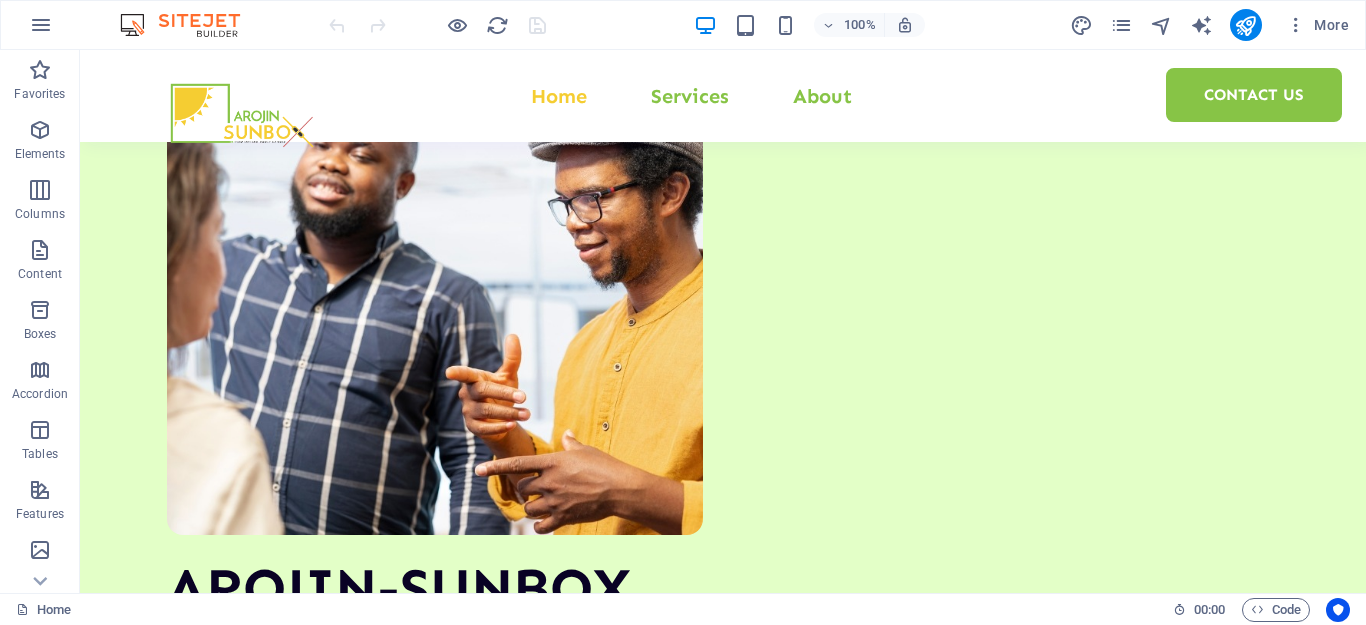 scroll, scrollTop: 3413, scrollLeft: 0, axis: vertical 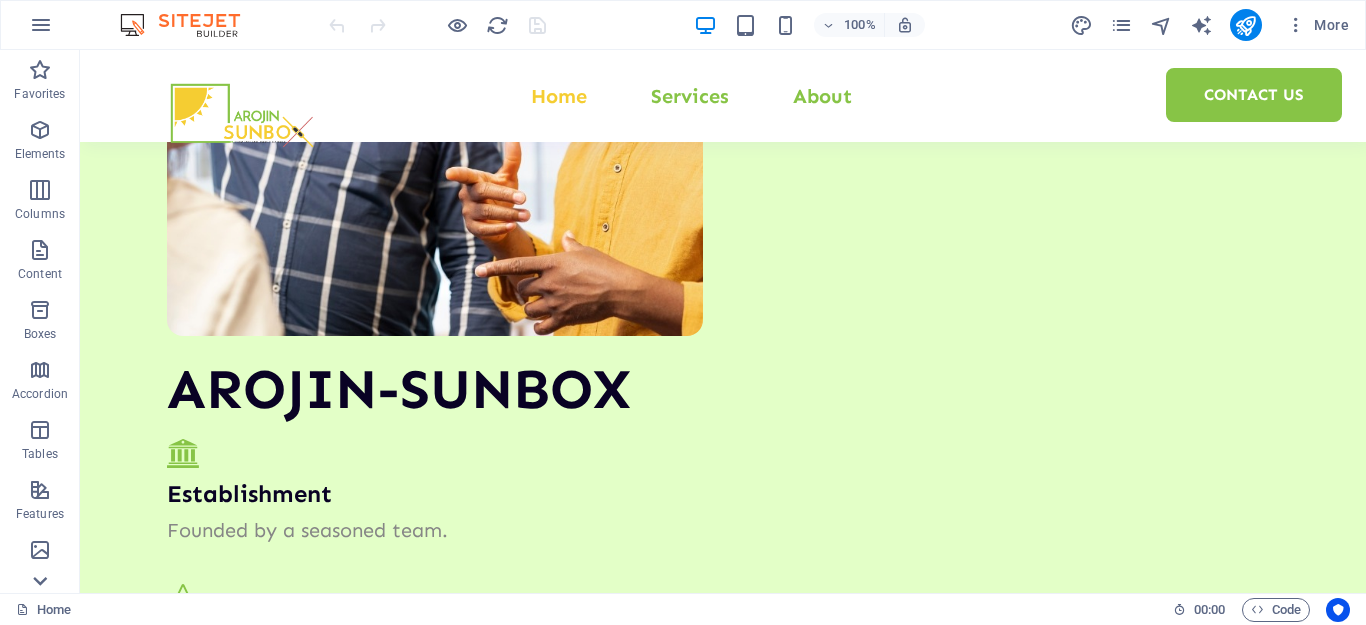 click 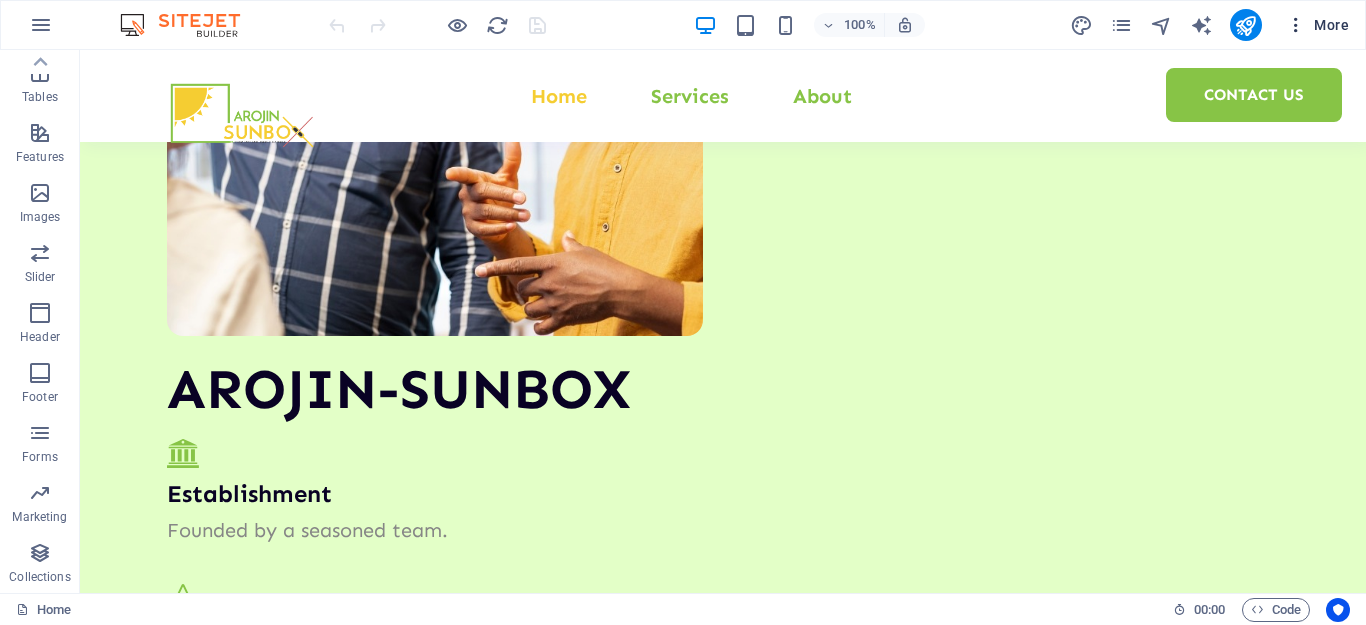 click on "More" at bounding box center (1317, 25) 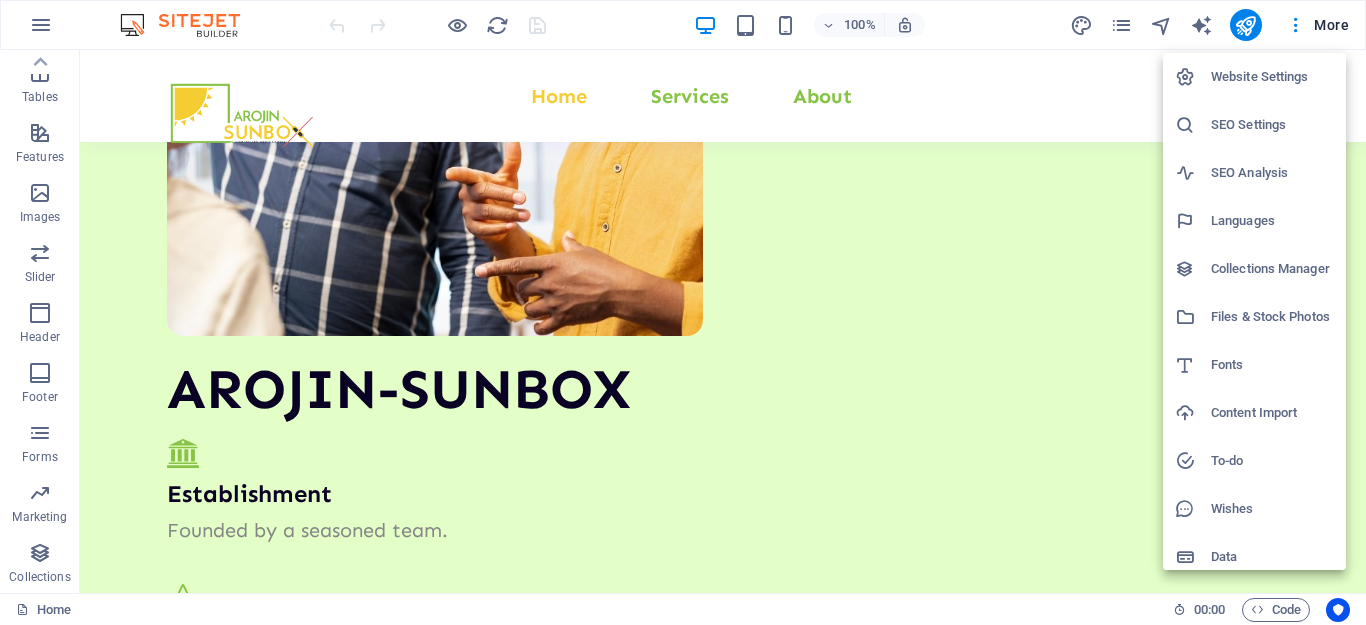 click at bounding box center (683, 312) 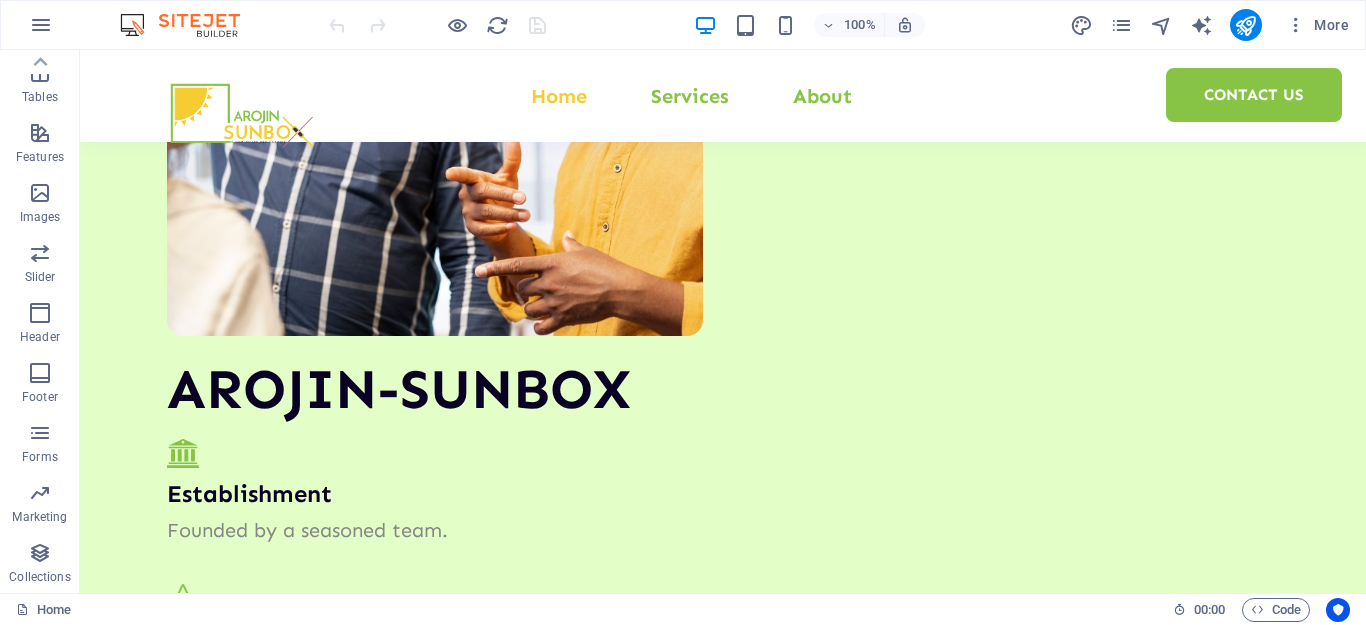 click at bounding box center (1296, 25) 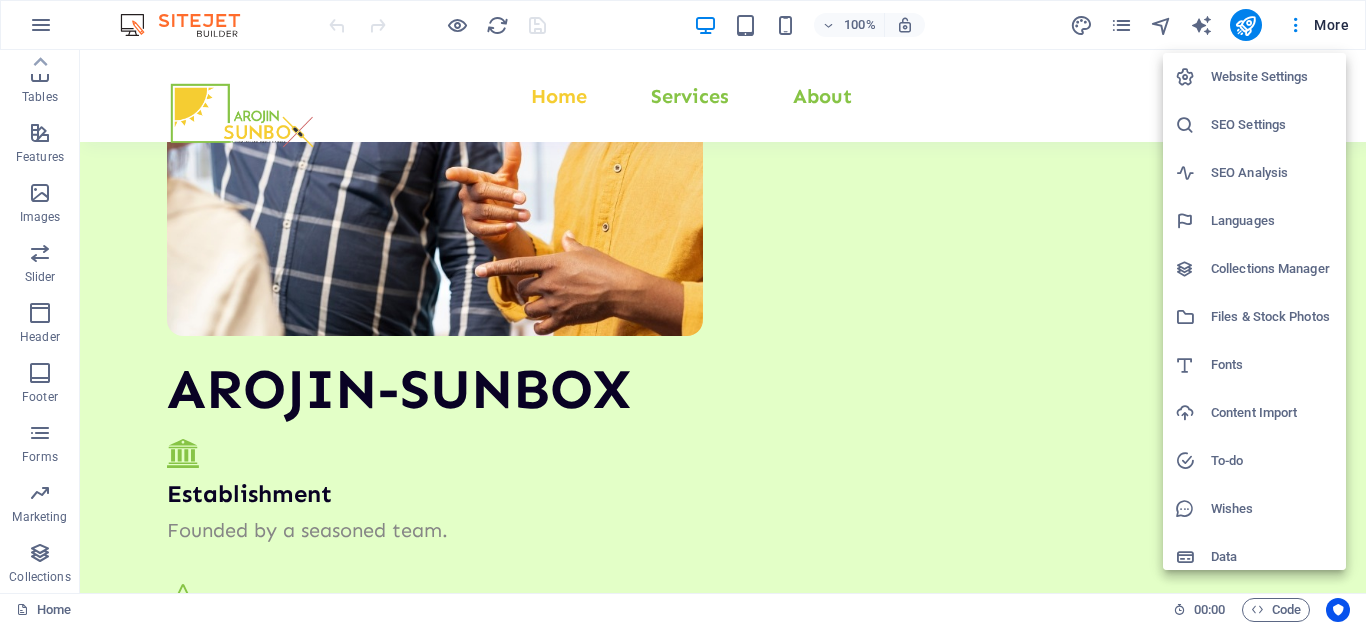 click at bounding box center (683, 312) 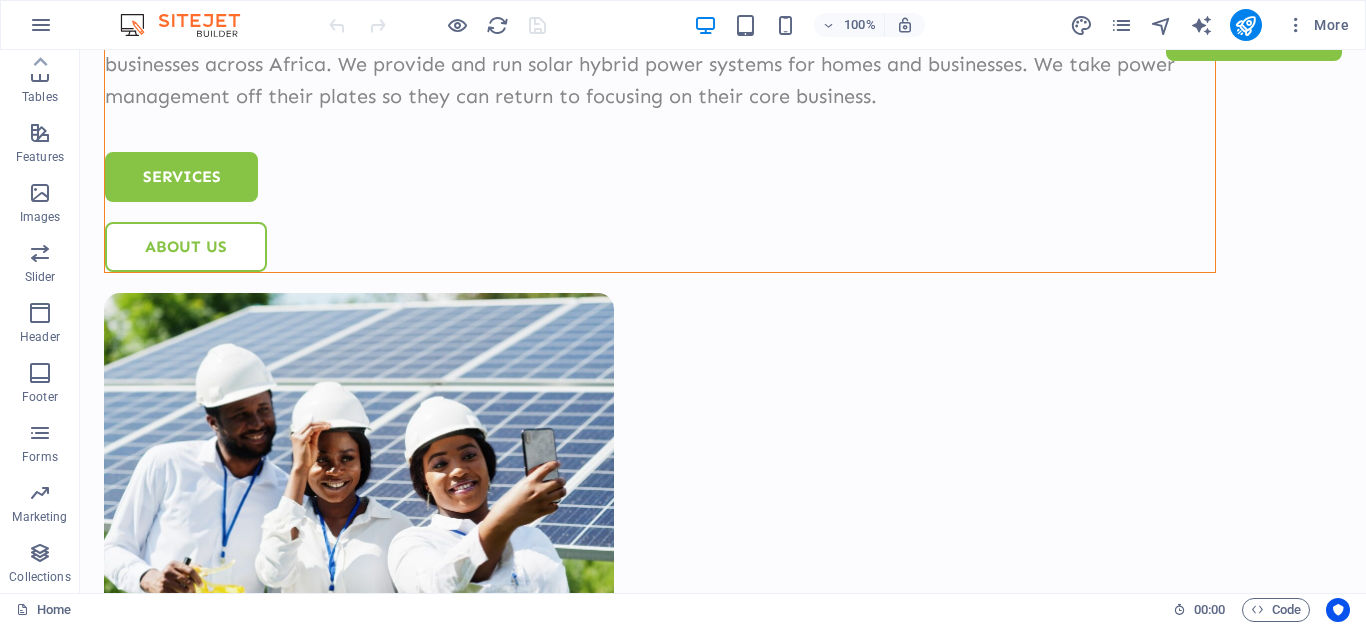 scroll, scrollTop: 0, scrollLeft: 0, axis: both 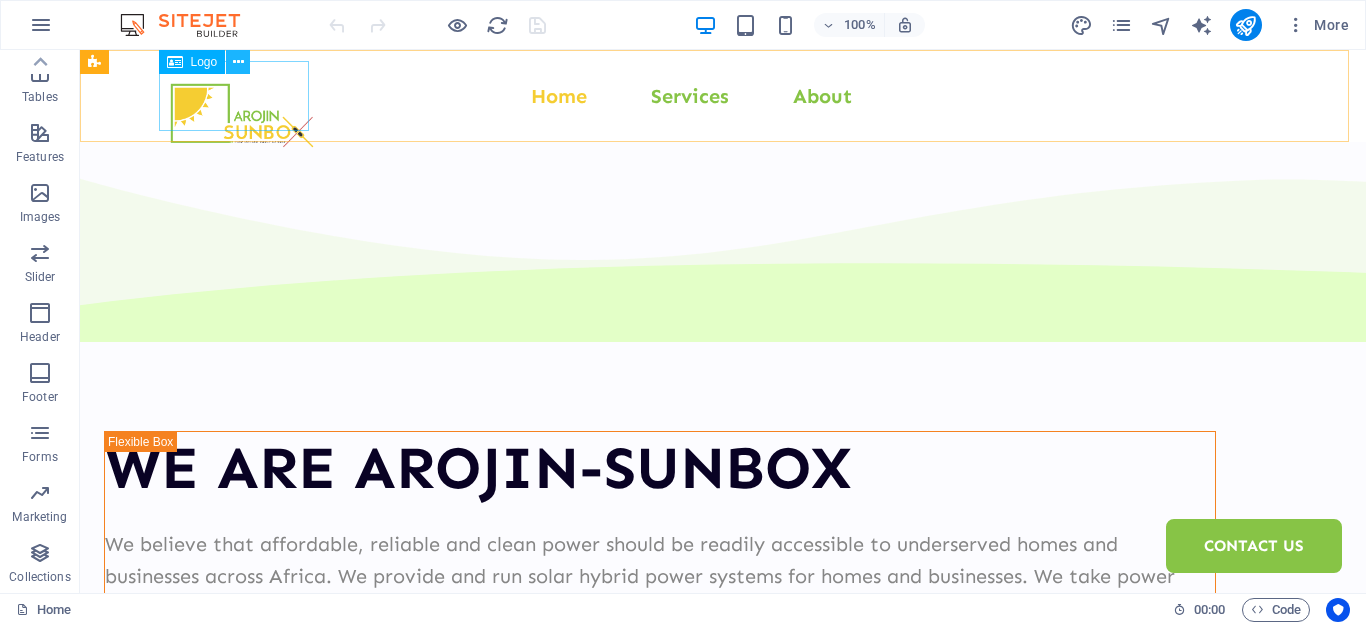 click at bounding box center (238, 62) 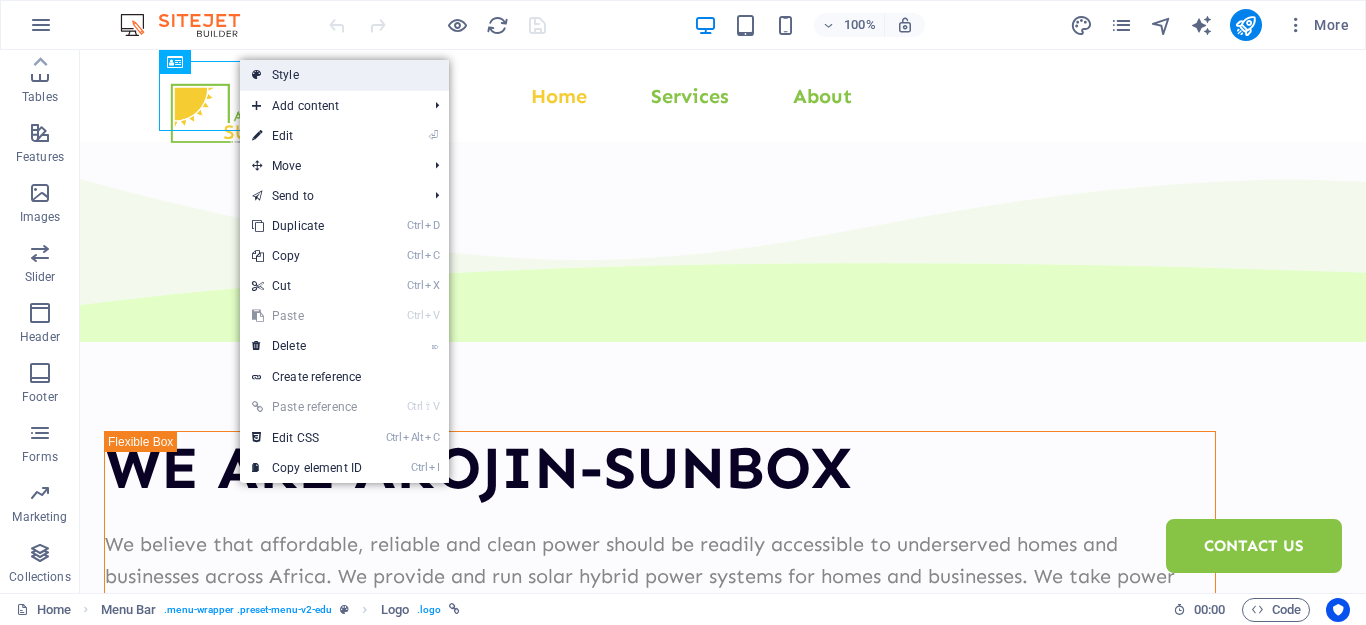 click on "Style" at bounding box center [344, 75] 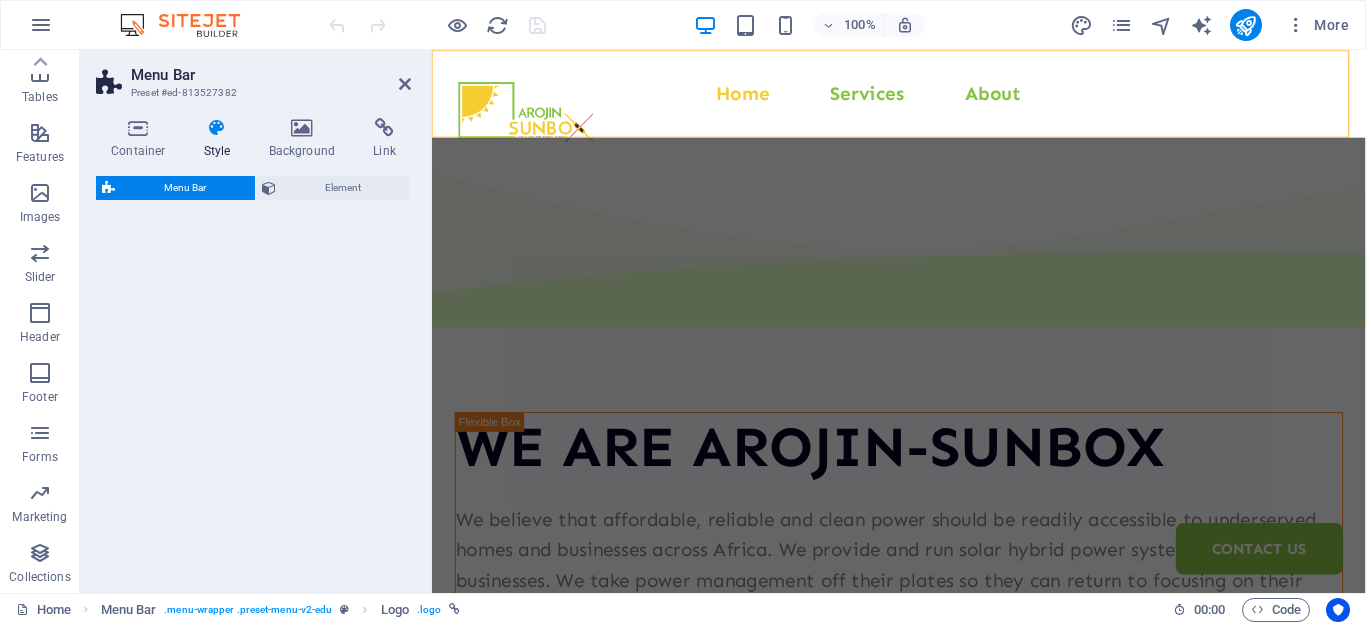 select on "px" 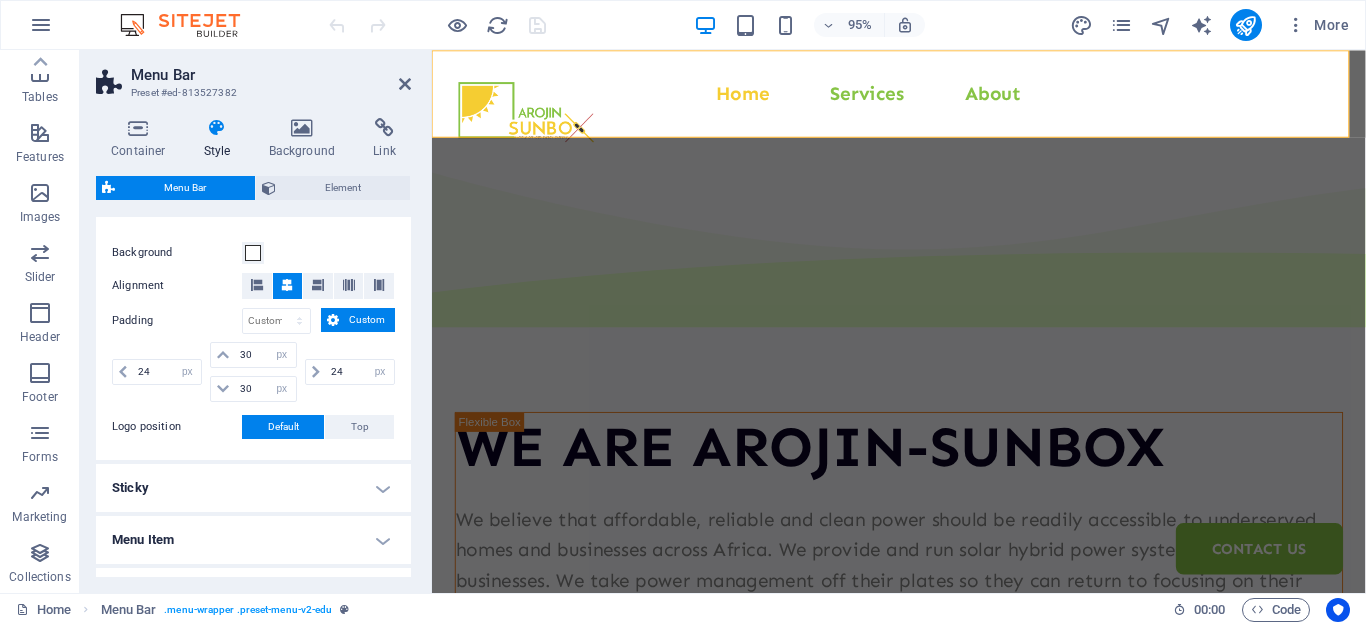 scroll, scrollTop: 409, scrollLeft: 0, axis: vertical 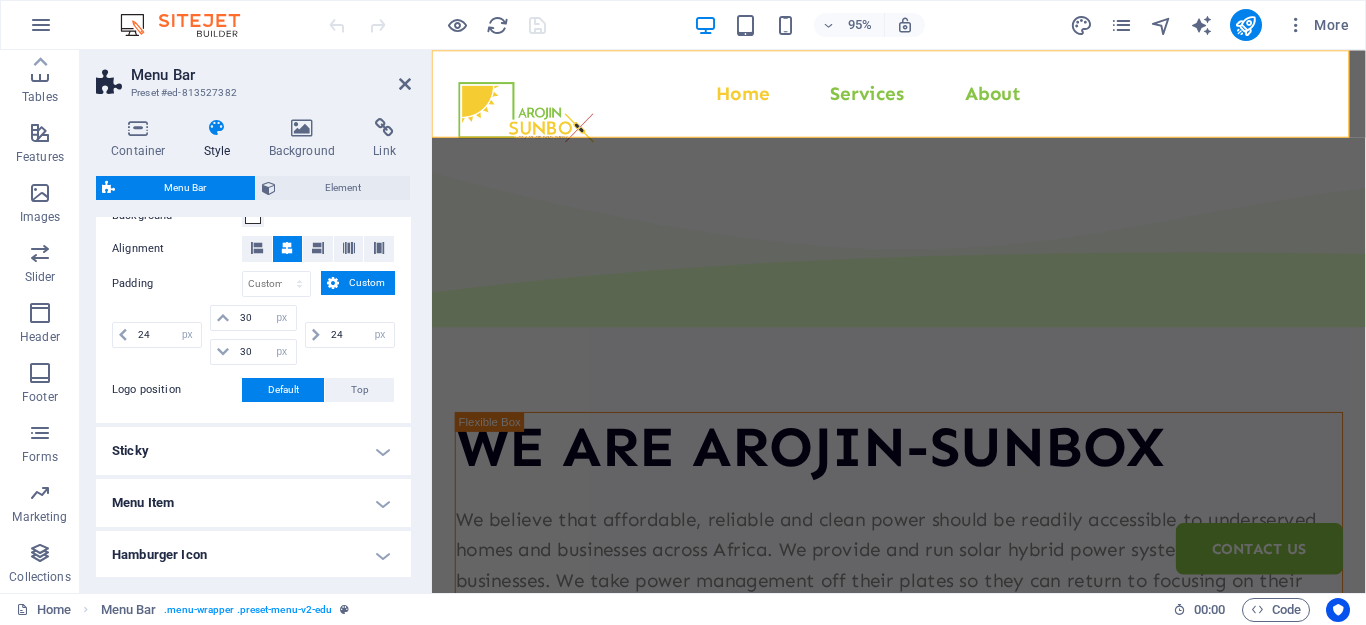 click on "Sticky" at bounding box center (253, 451) 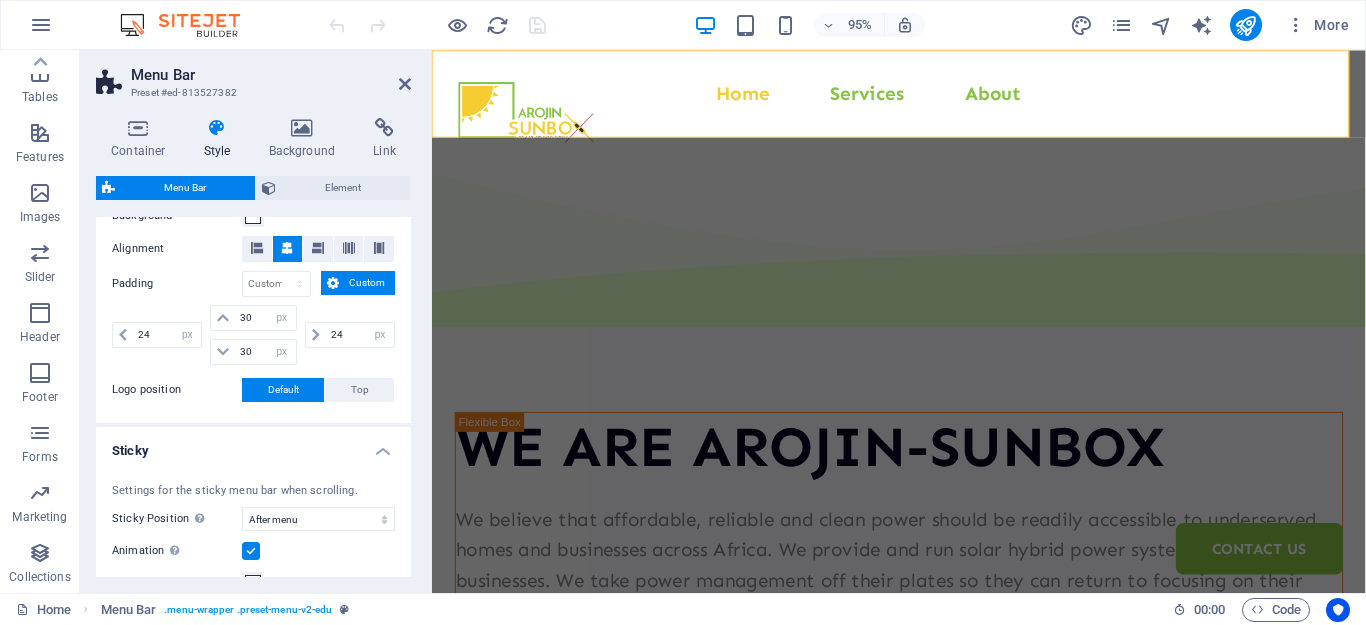 drag, startPoint x: 405, startPoint y: 393, endPoint x: 405, endPoint y: 428, distance: 35 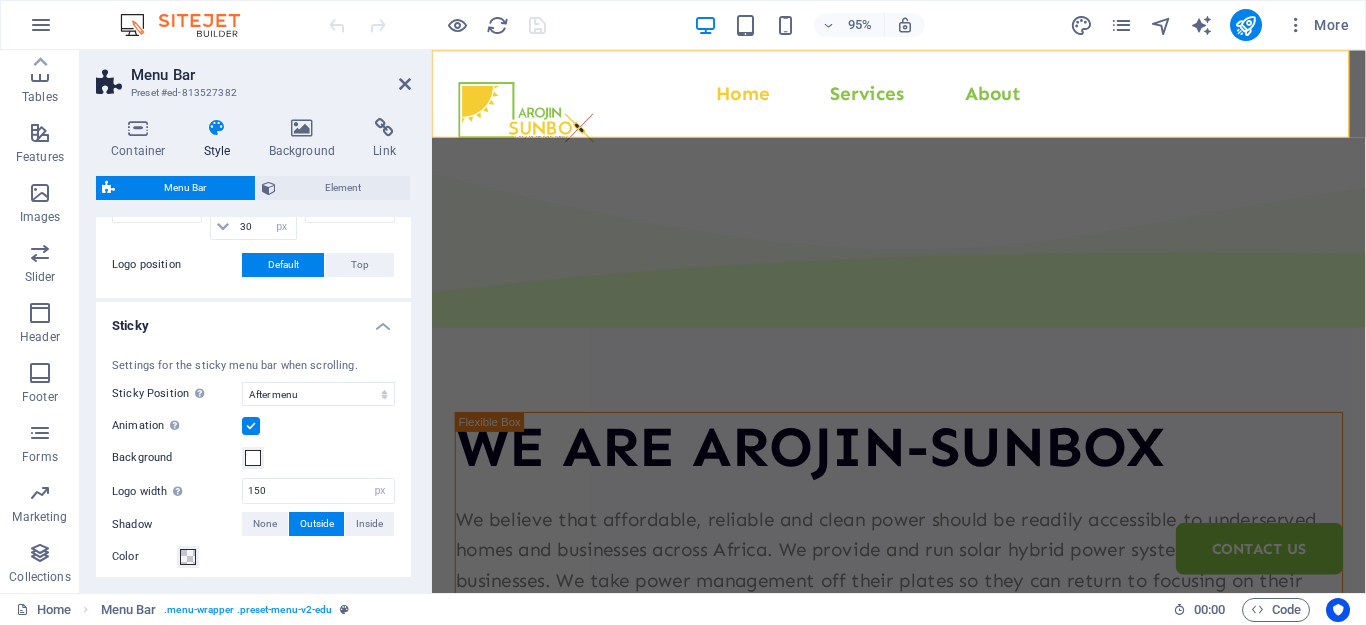 scroll, scrollTop: 552, scrollLeft: 0, axis: vertical 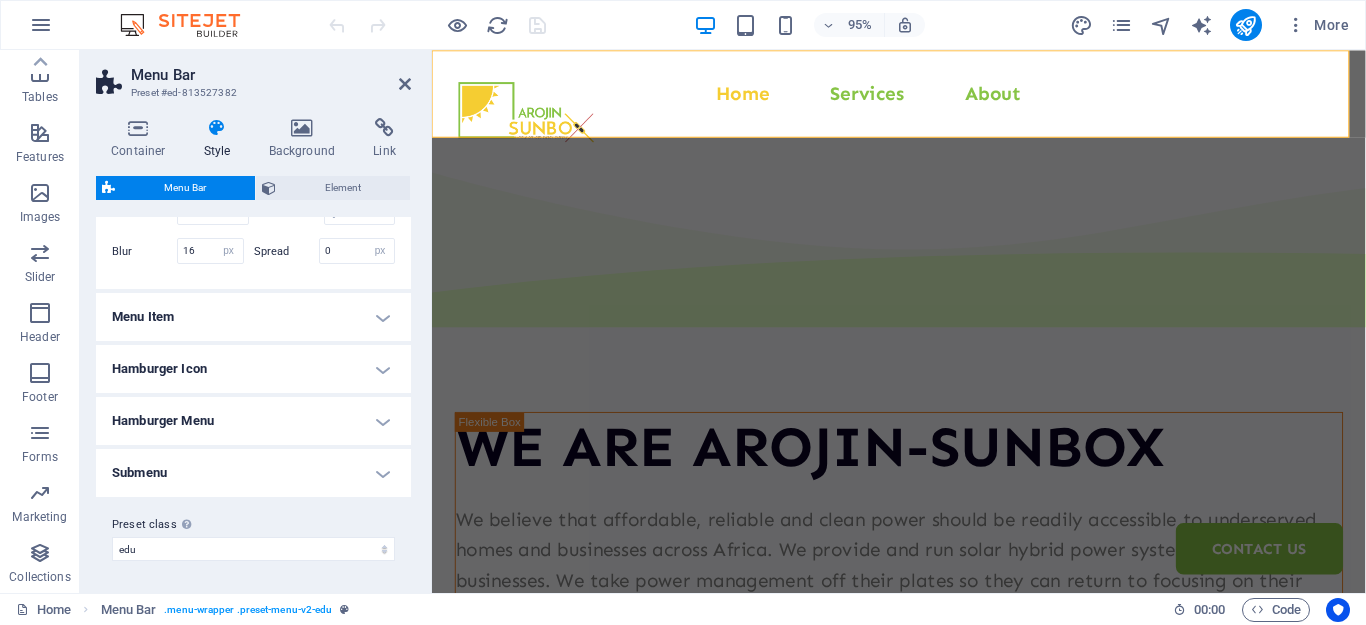 click on "Menu Item" at bounding box center (253, 317) 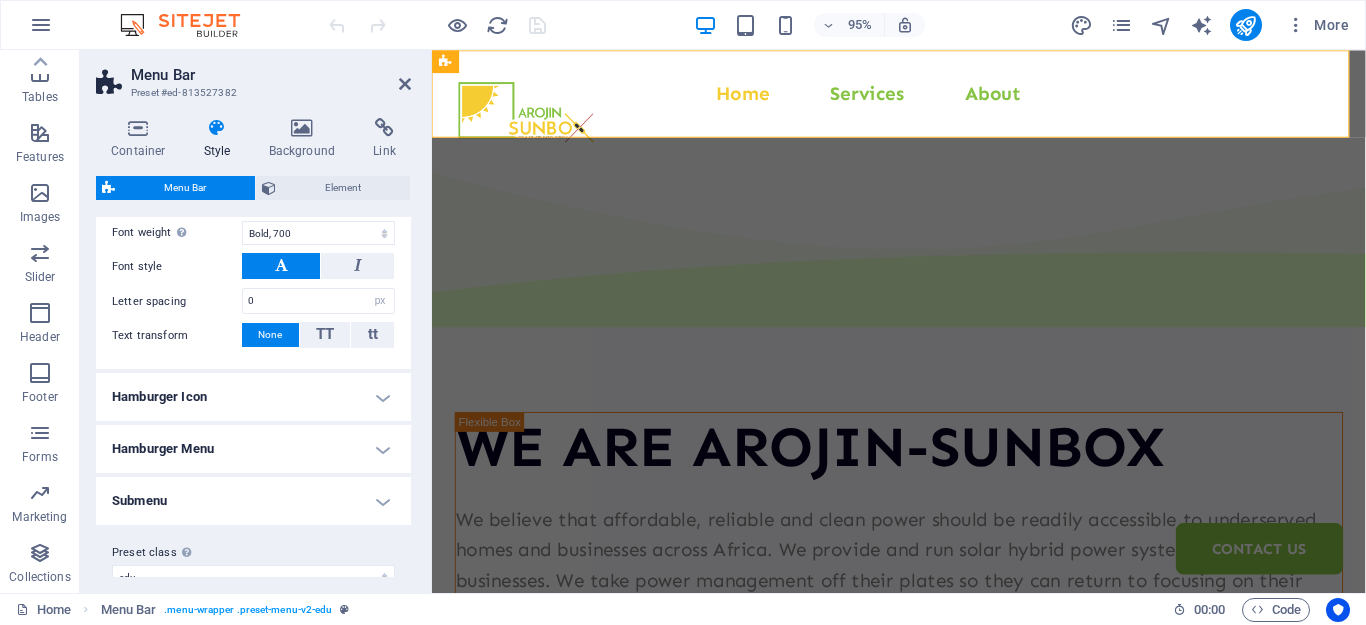 scroll, scrollTop: 1363, scrollLeft: 0, axis: vertical 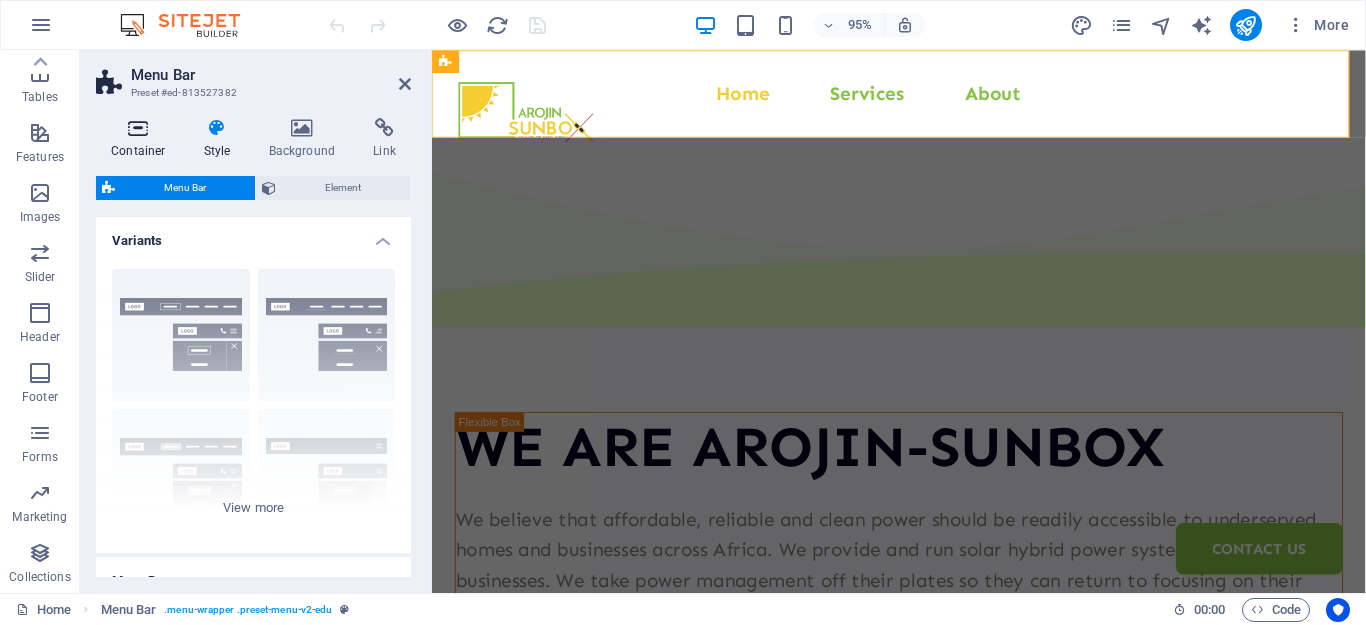 click at bounding box center [138, 128] 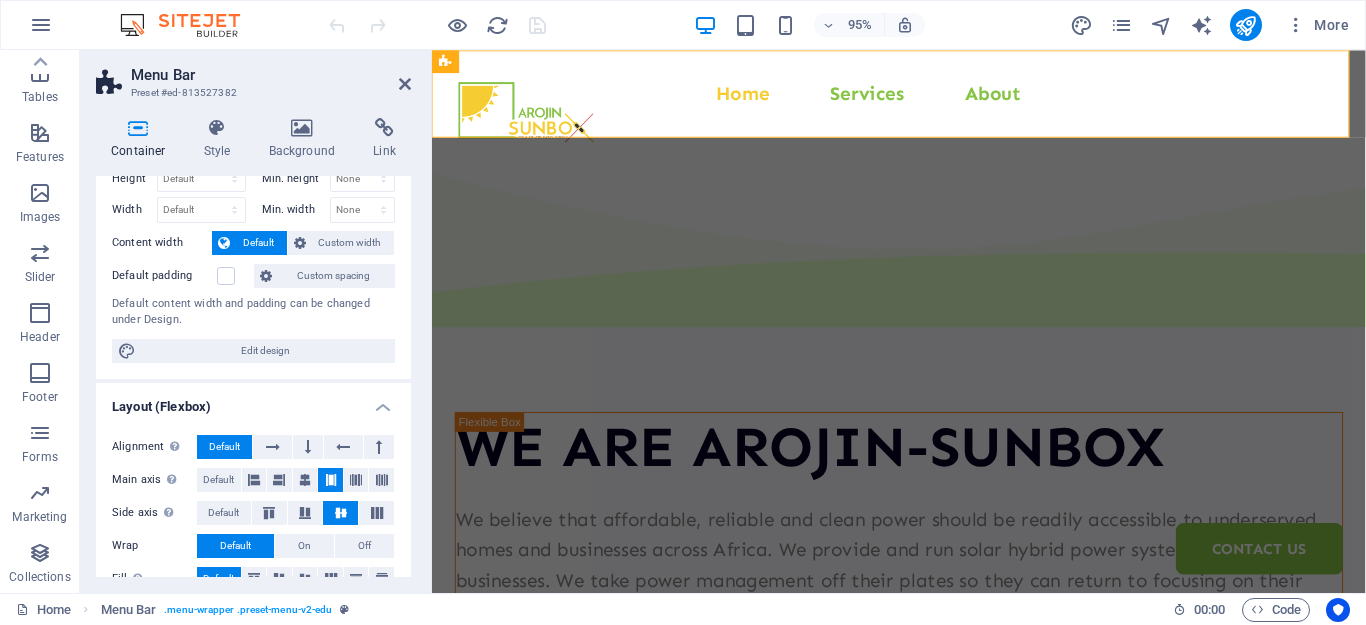 scroll, scrollTop: 0, scrollLeft: 0, axis: both 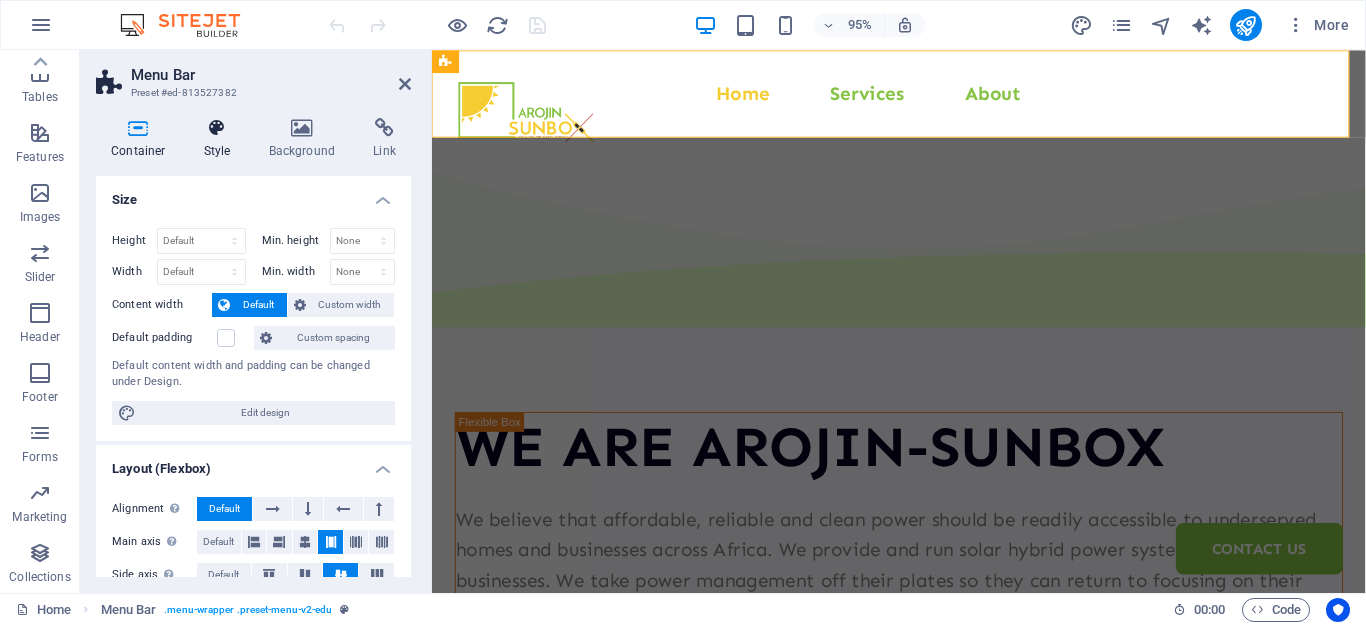 click at bounding box center (217, 128) 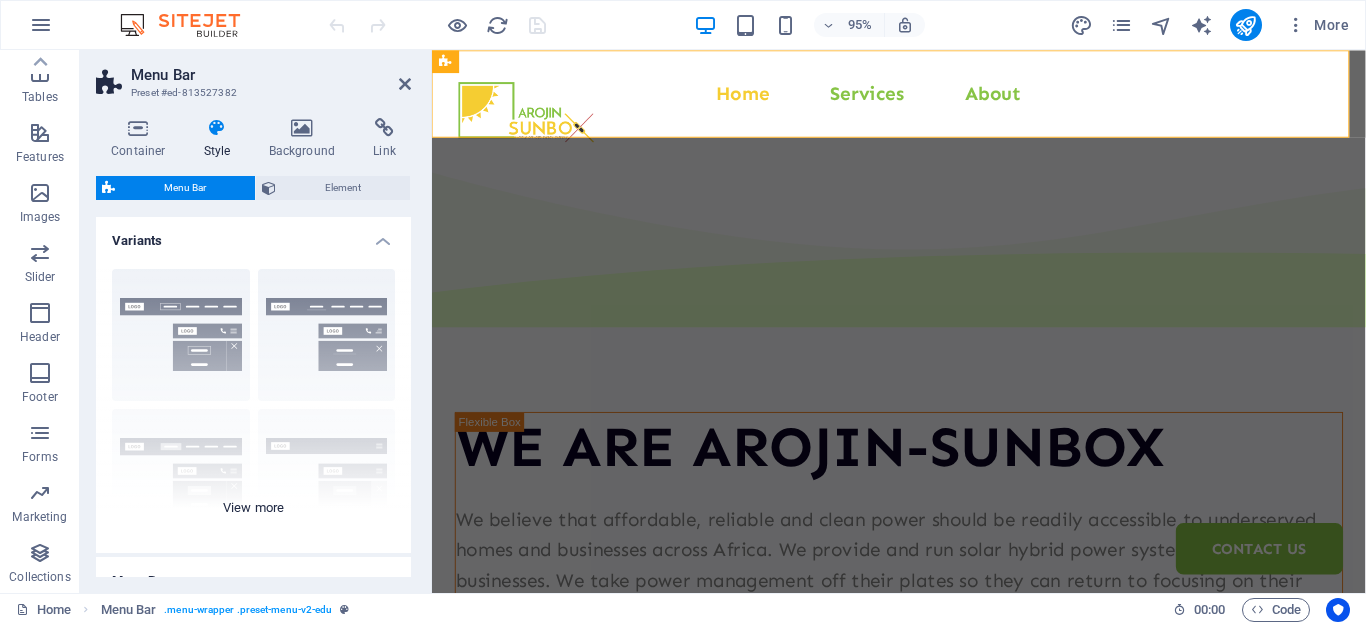 click on "Border Centered Default Fixed Loki Trigger Wide XXL" at bounding box center (253, 403) 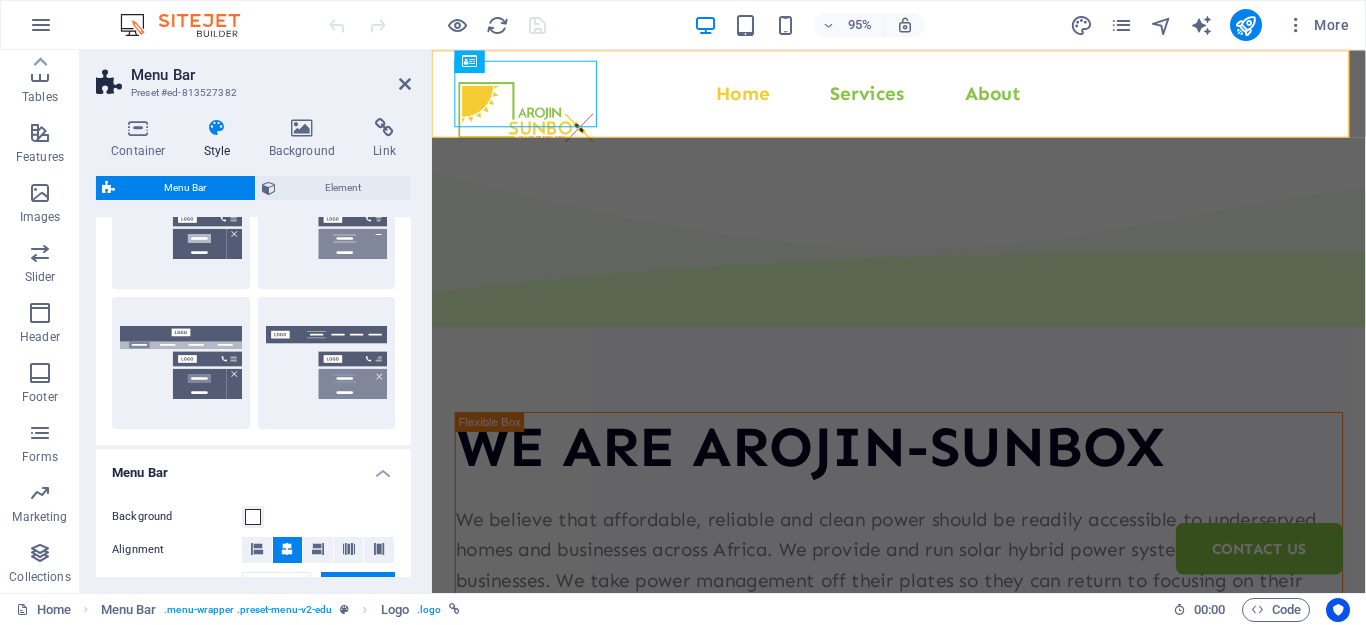 scroll, scrollTop: 396, scrollLeft: 0, axis: vertical 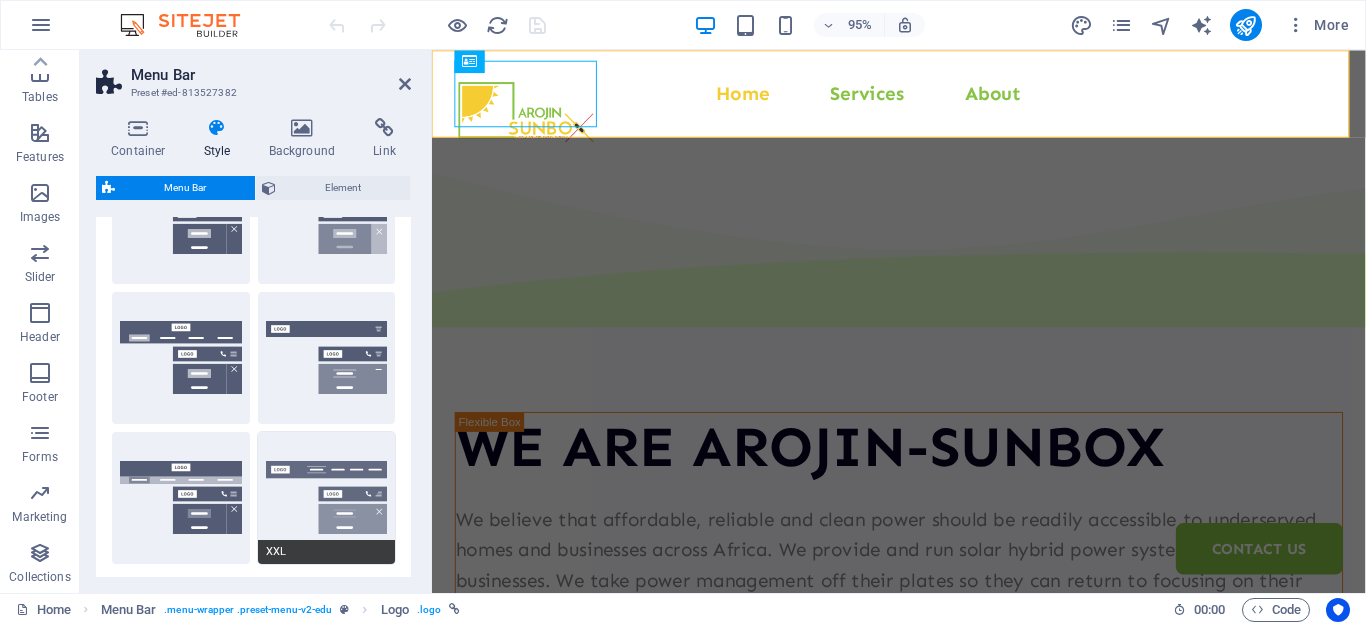 click on "XXL" at bounding box center (327, 498) 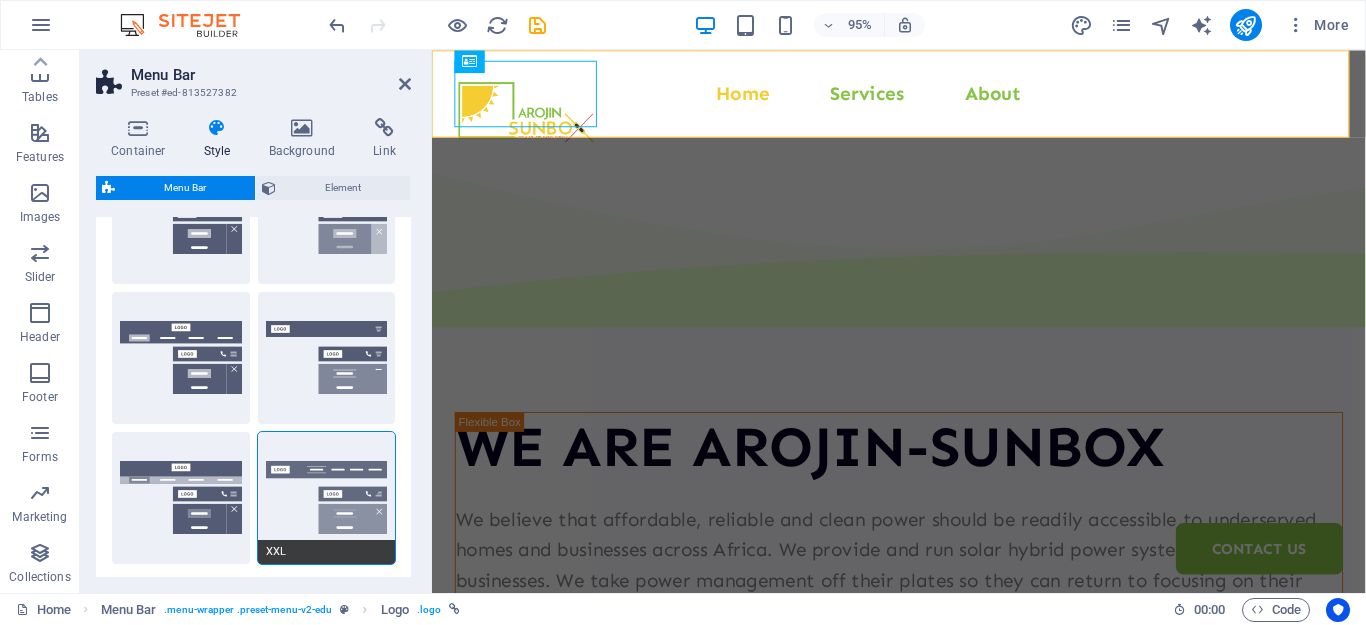 type on "150" 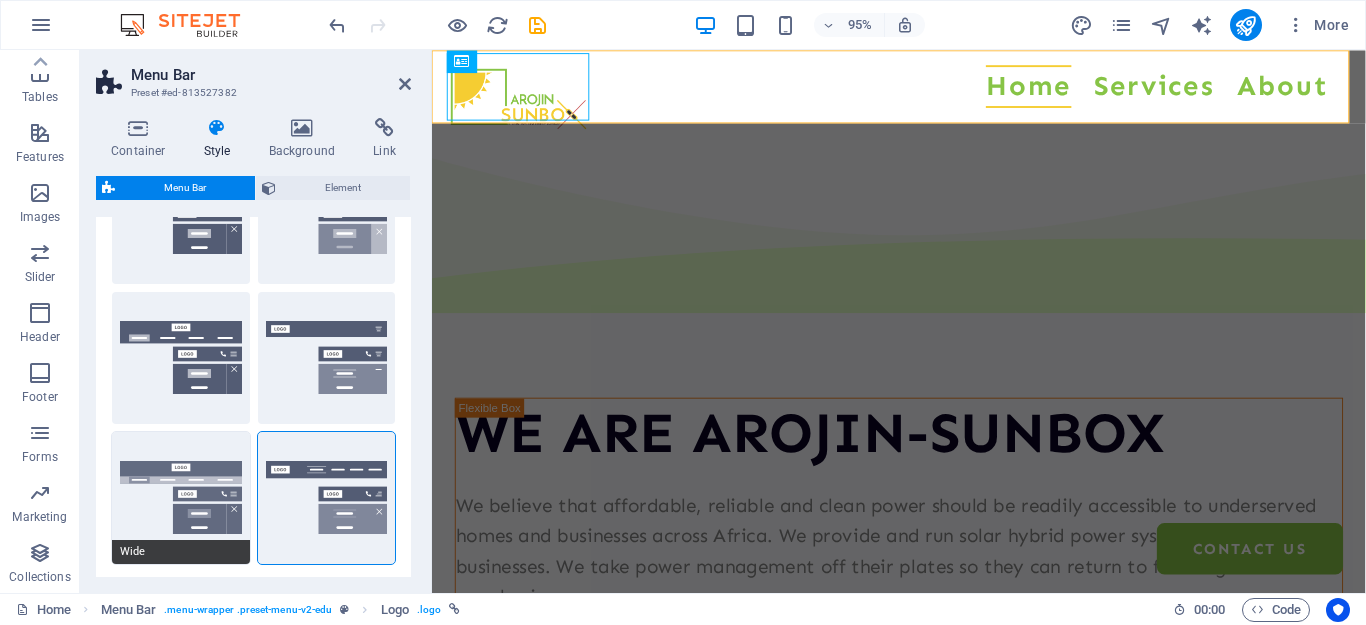 click on "Wide" at bounding box center [181, 498] 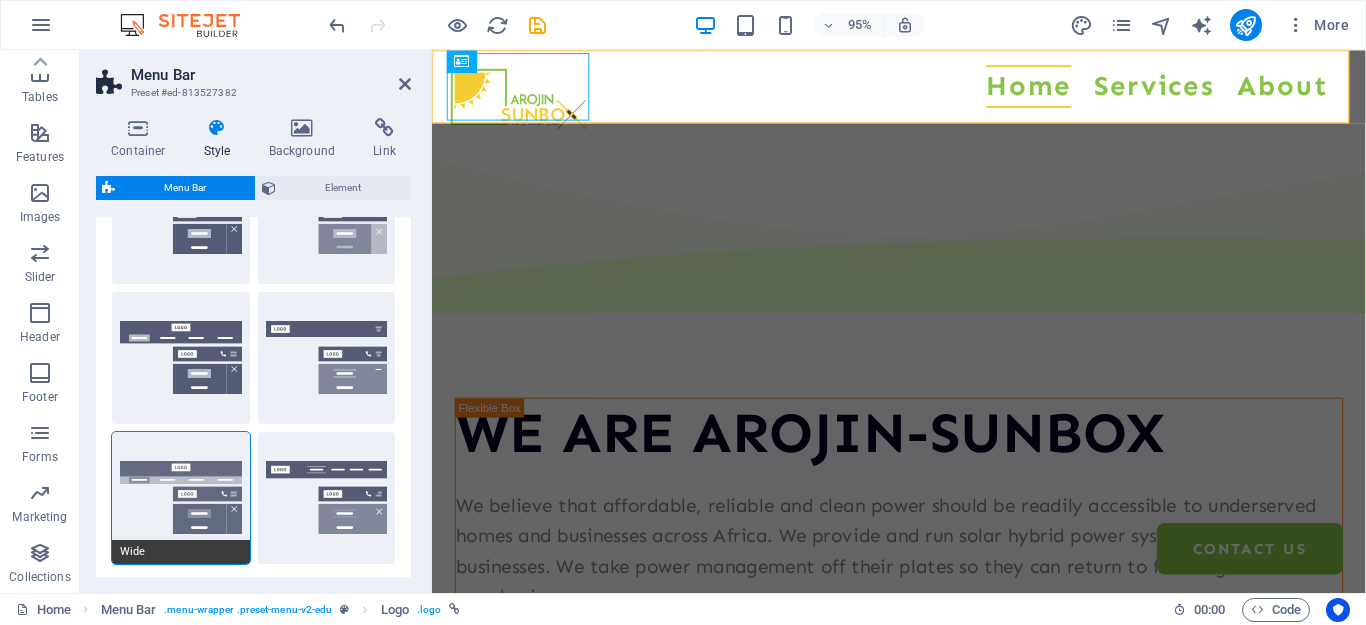 type on "150" 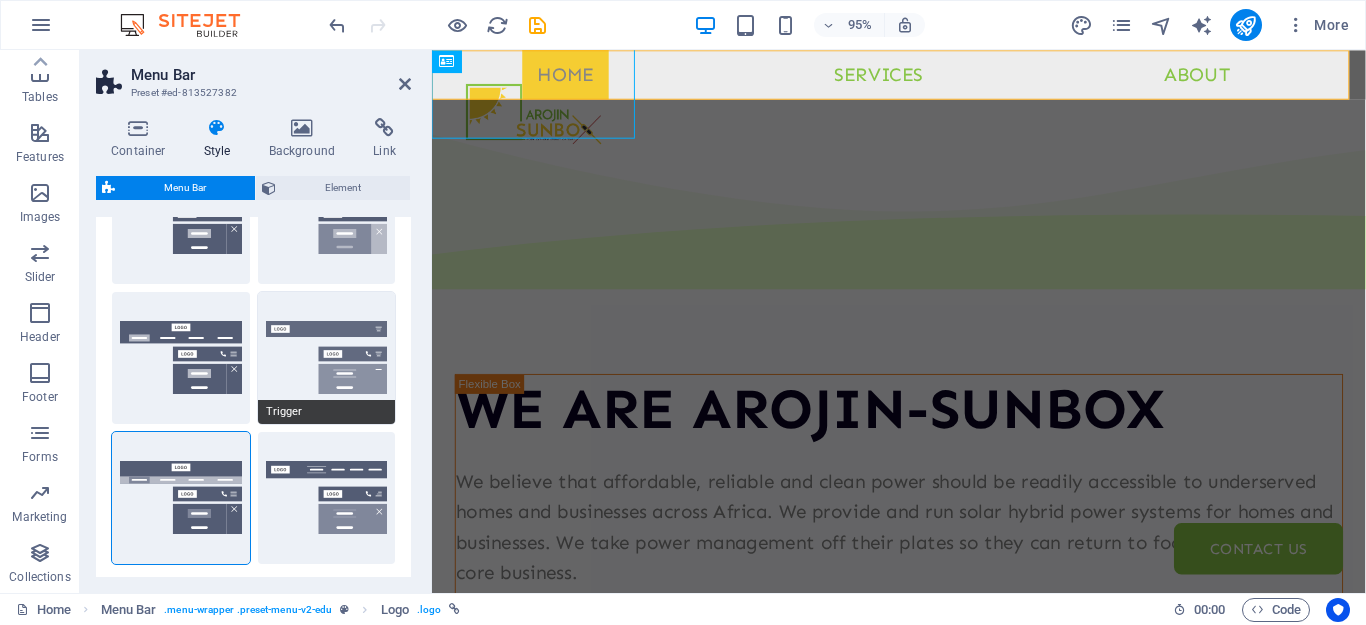 click on "Trigger" at bounding box center (327, 358) 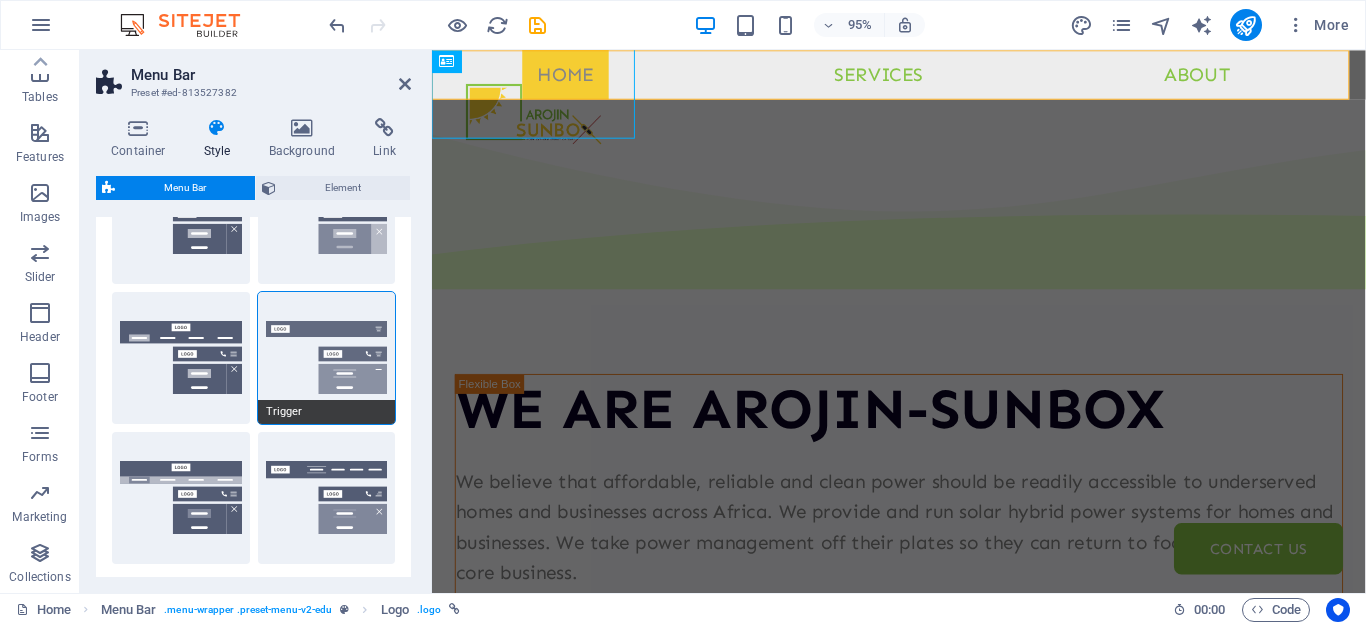 type on "150" 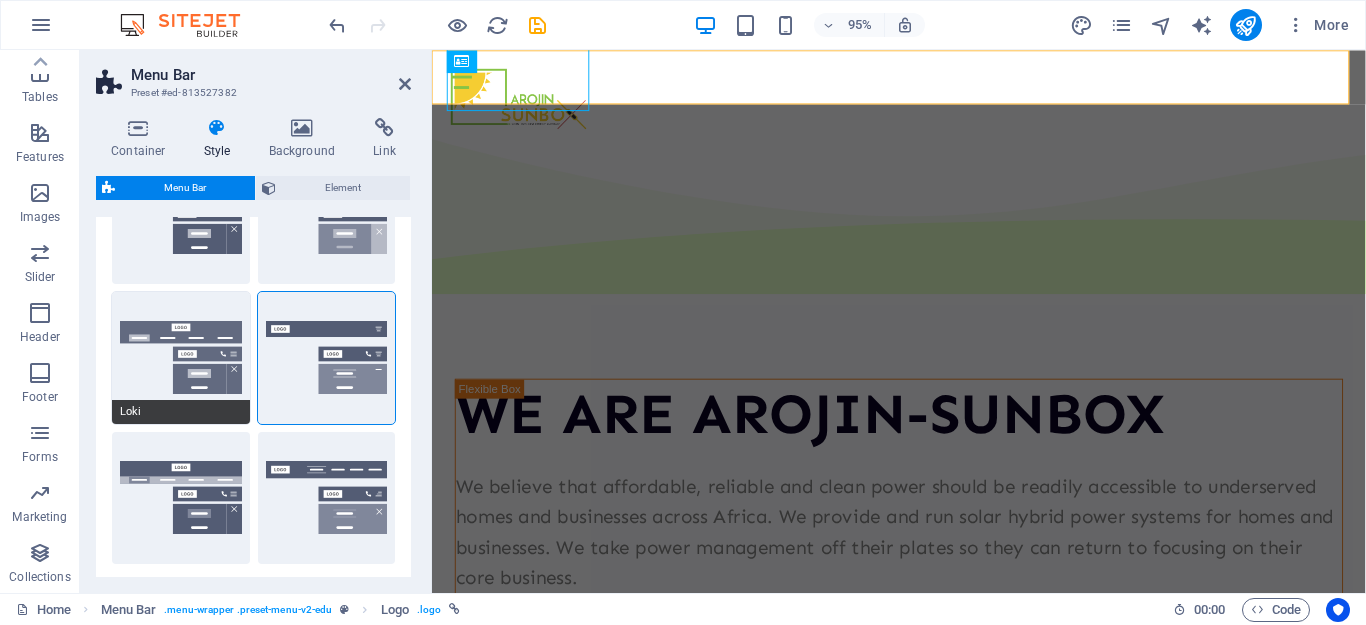 click on "Loki" at bounding box center [181, 358] 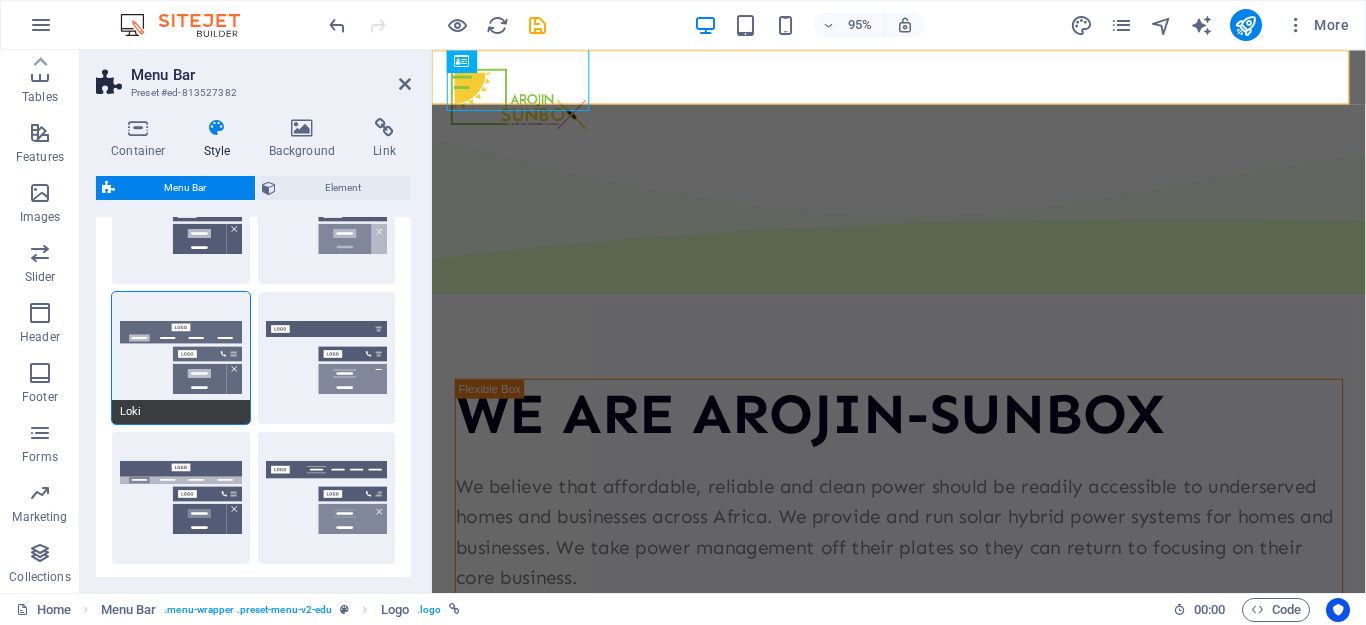 type on "150" 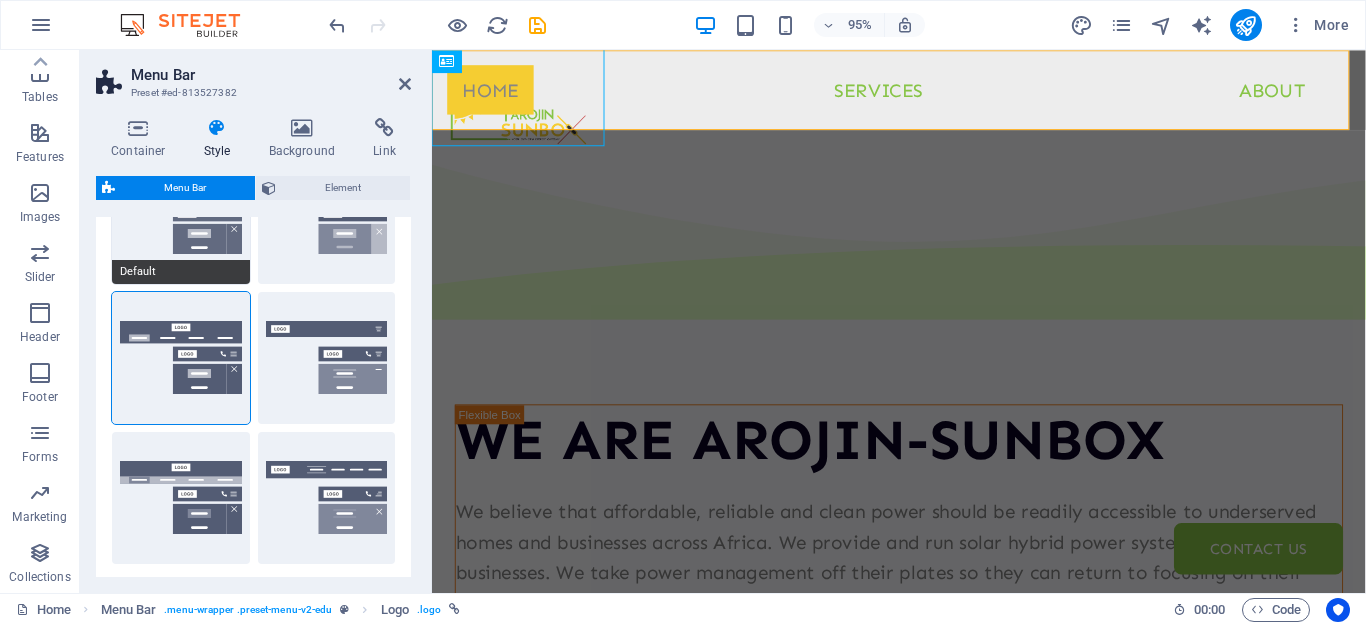 click on "Default" at bounding box center [181, 218] 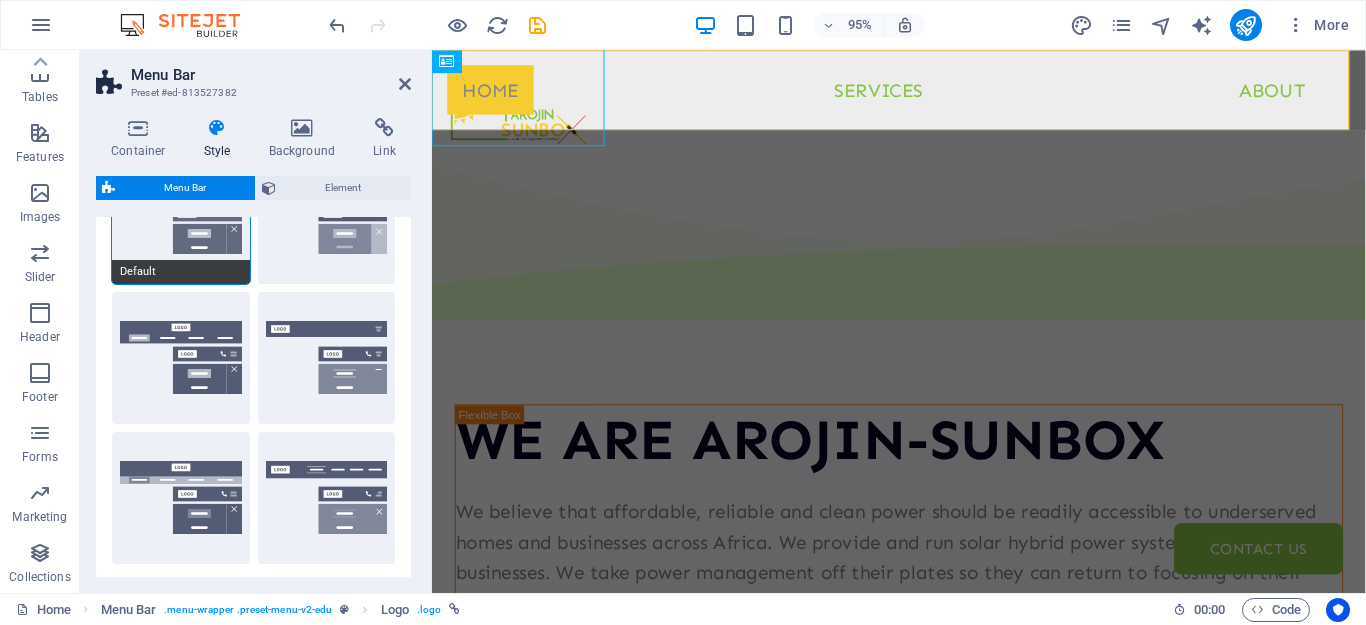 type 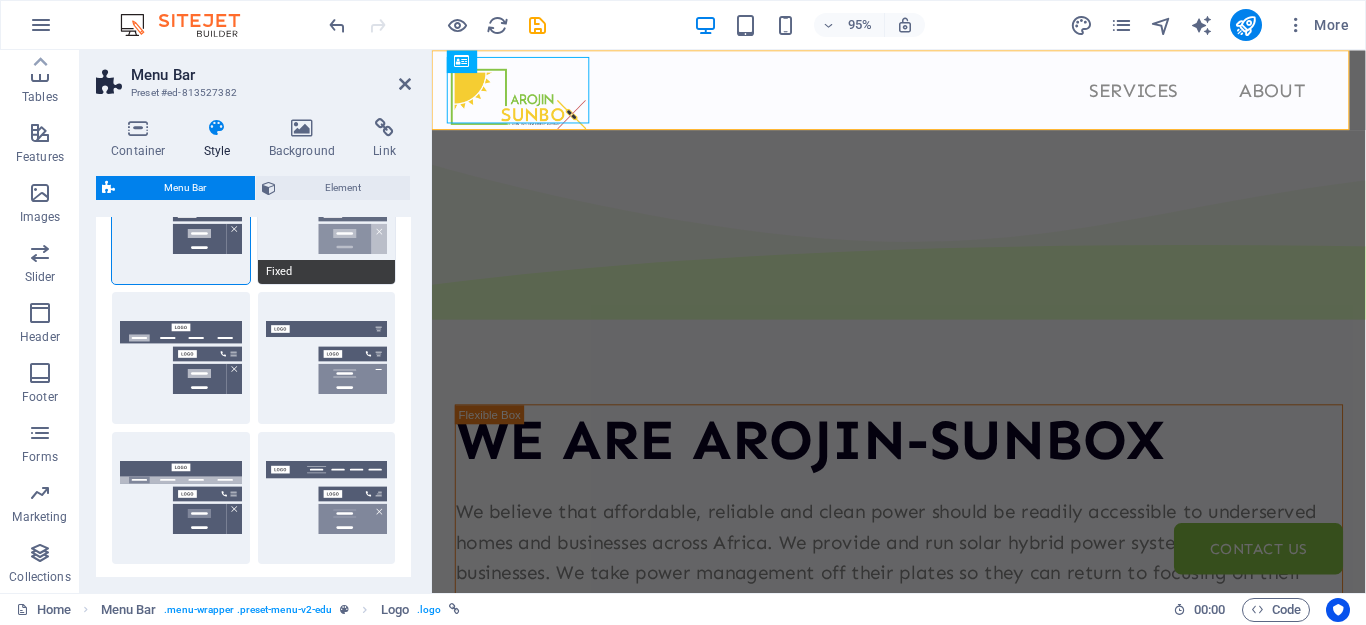 click on "Fixed" at bounding box center [327, 218] 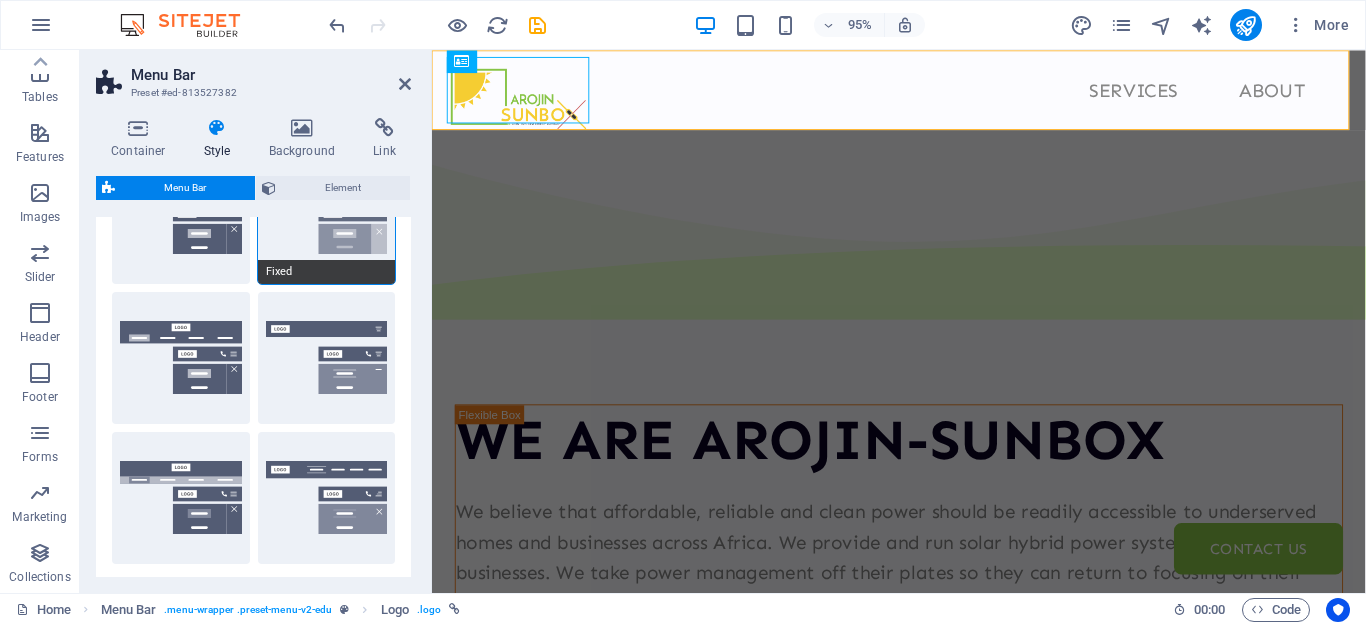 select on "link-special-font" 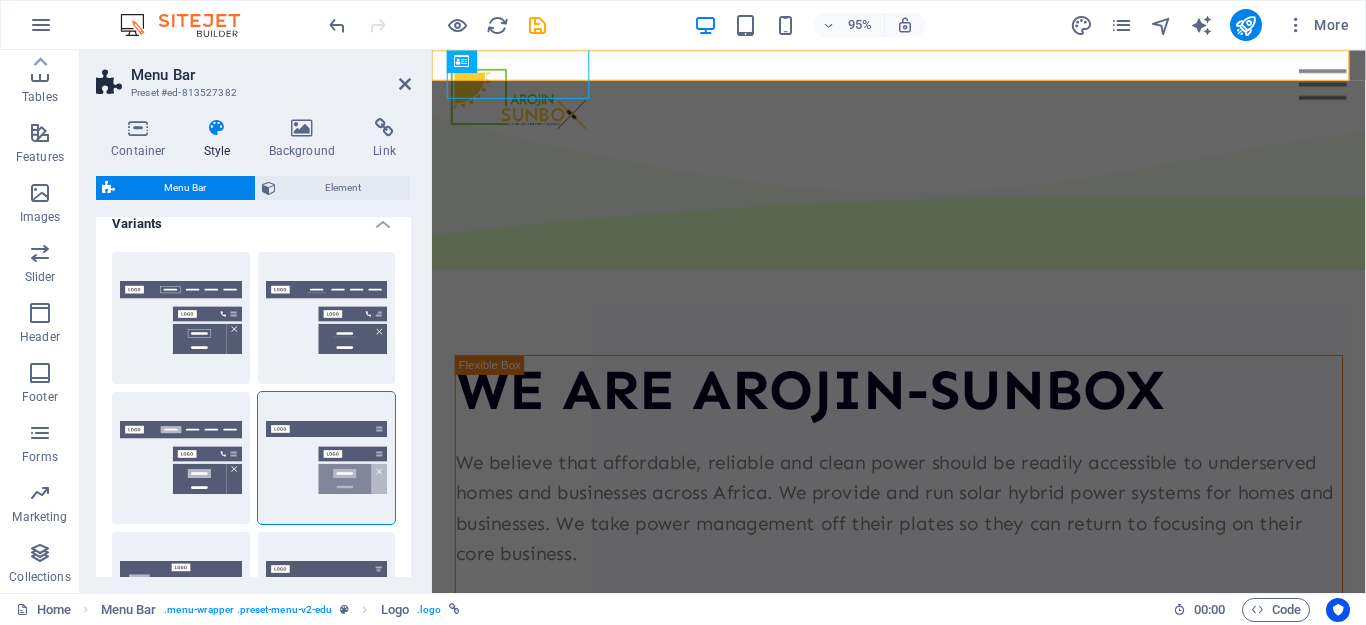 scroll, scrollTop: 0, scrollLeft: 0, axis: both 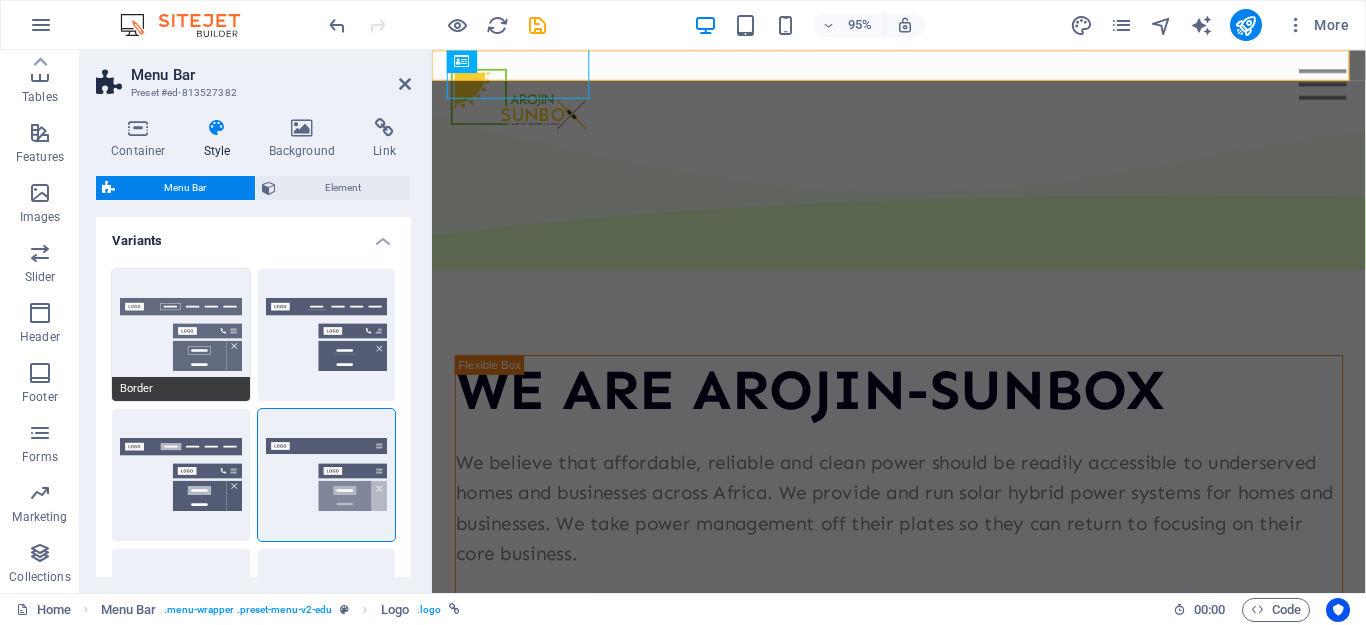 click on "Border" at bounding box center (181, 335) 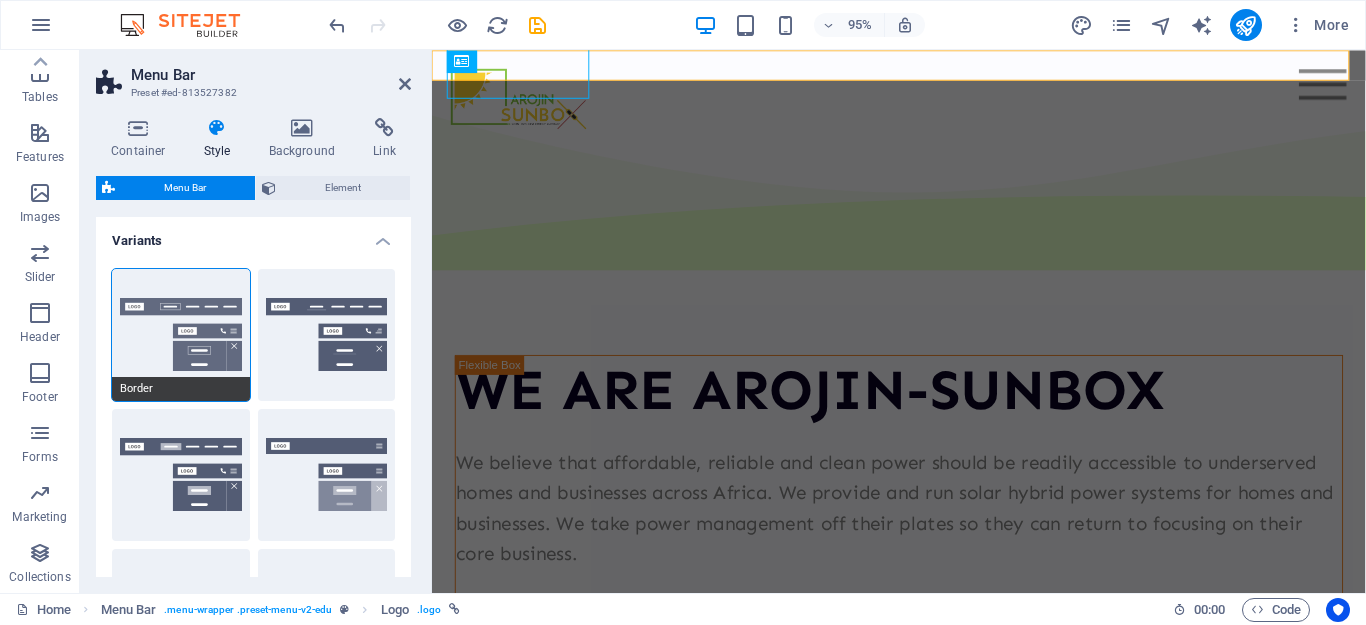 select on "sticky_reverse" 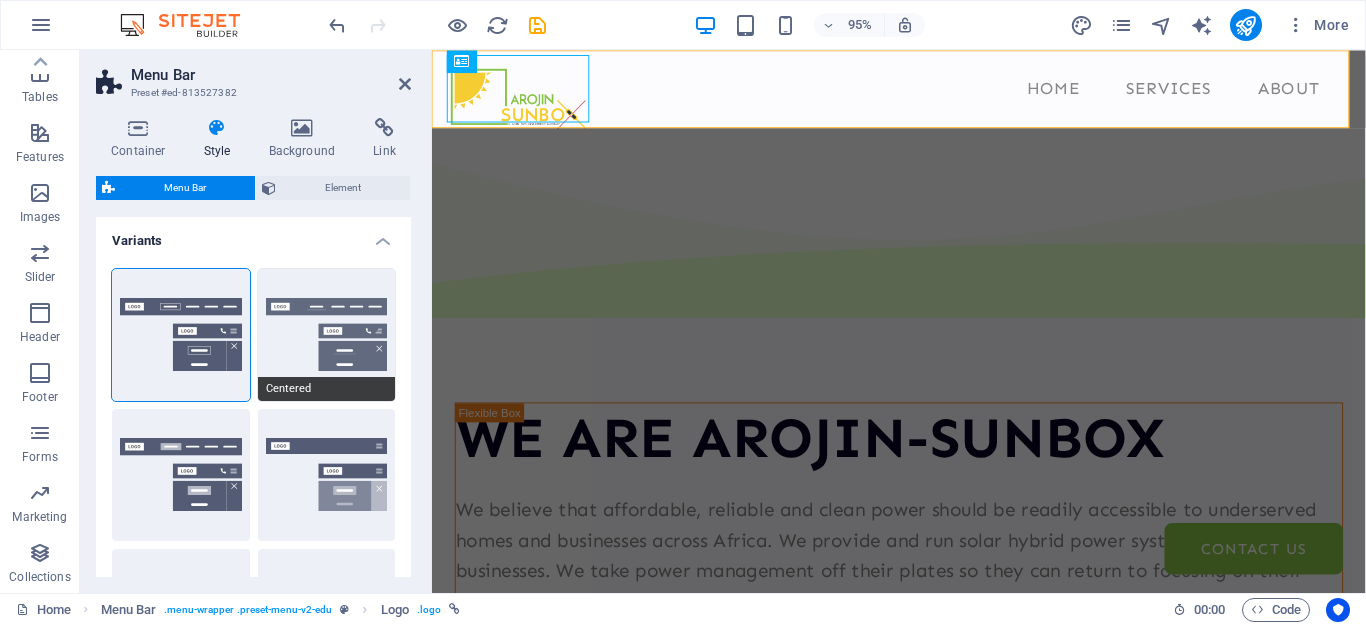 click on "Centered" at bounding box center [327, 335] 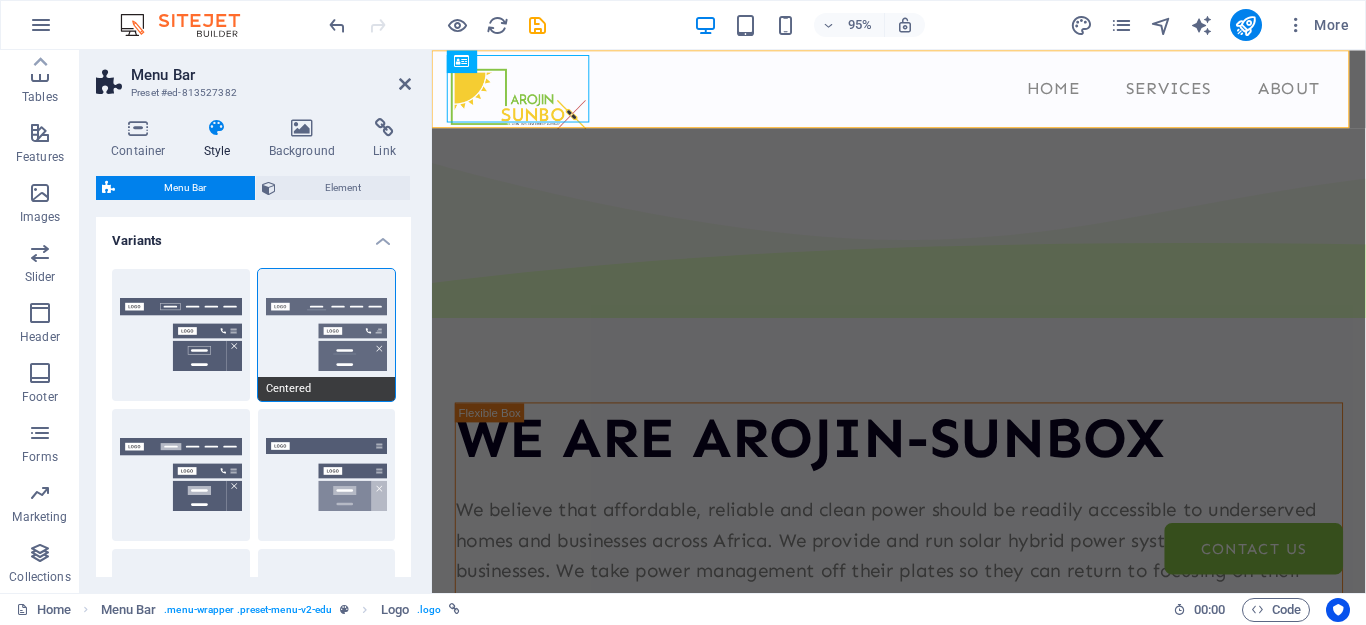 select on "sticky_menu" 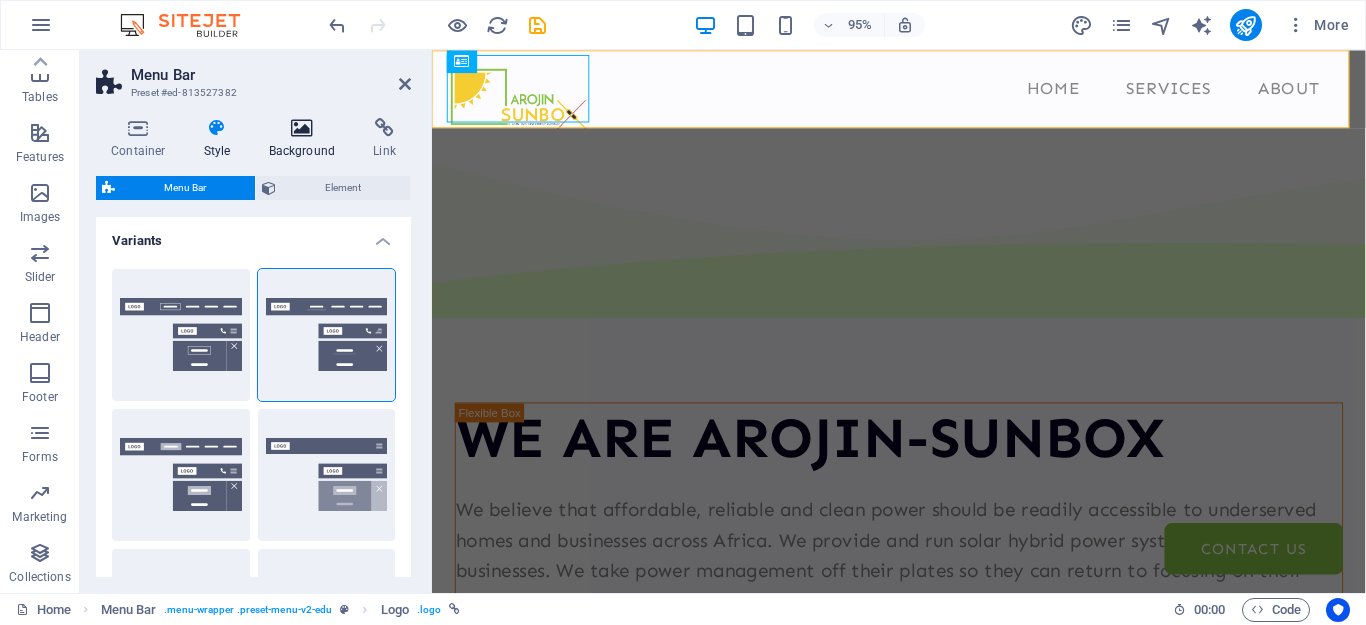 select on "400" 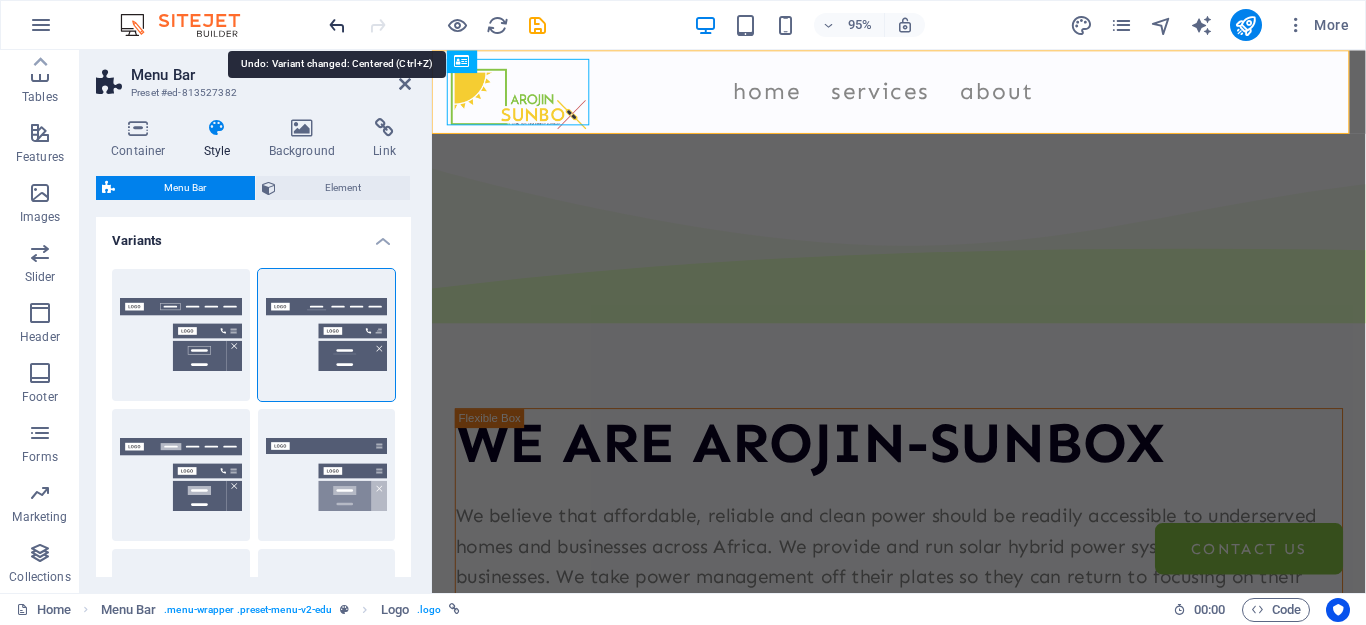 click at bounding box center [337, 25] 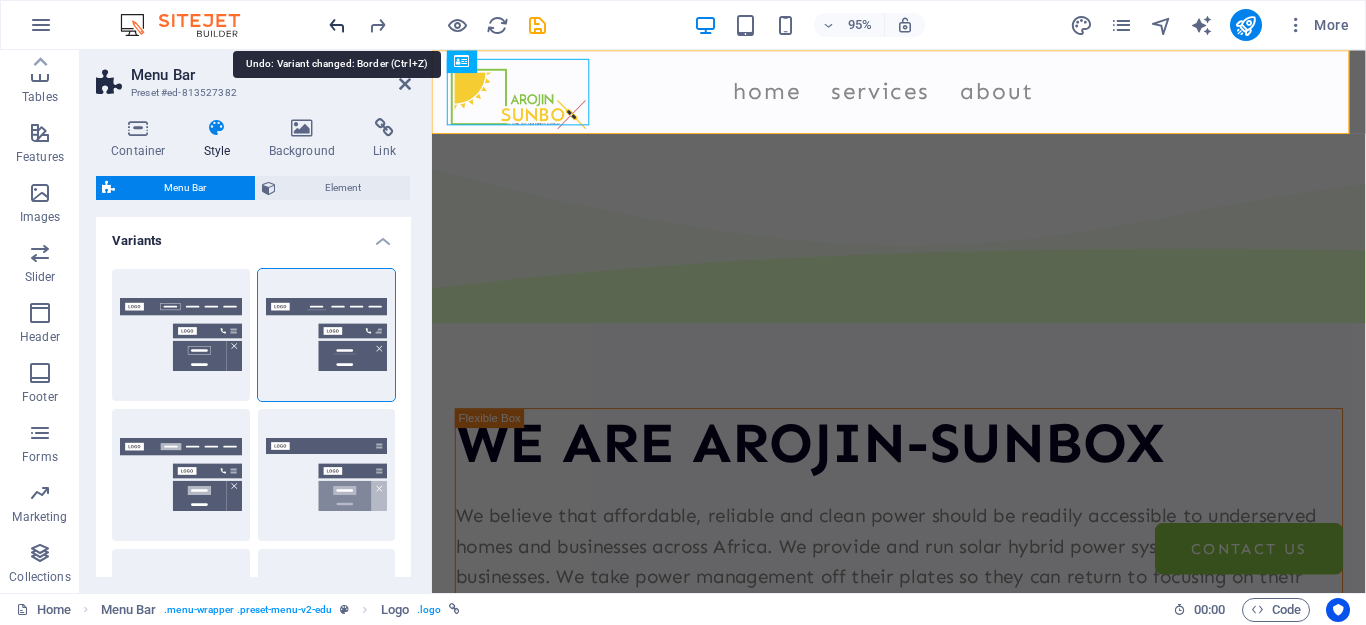 click at bounding box center (337, 25) 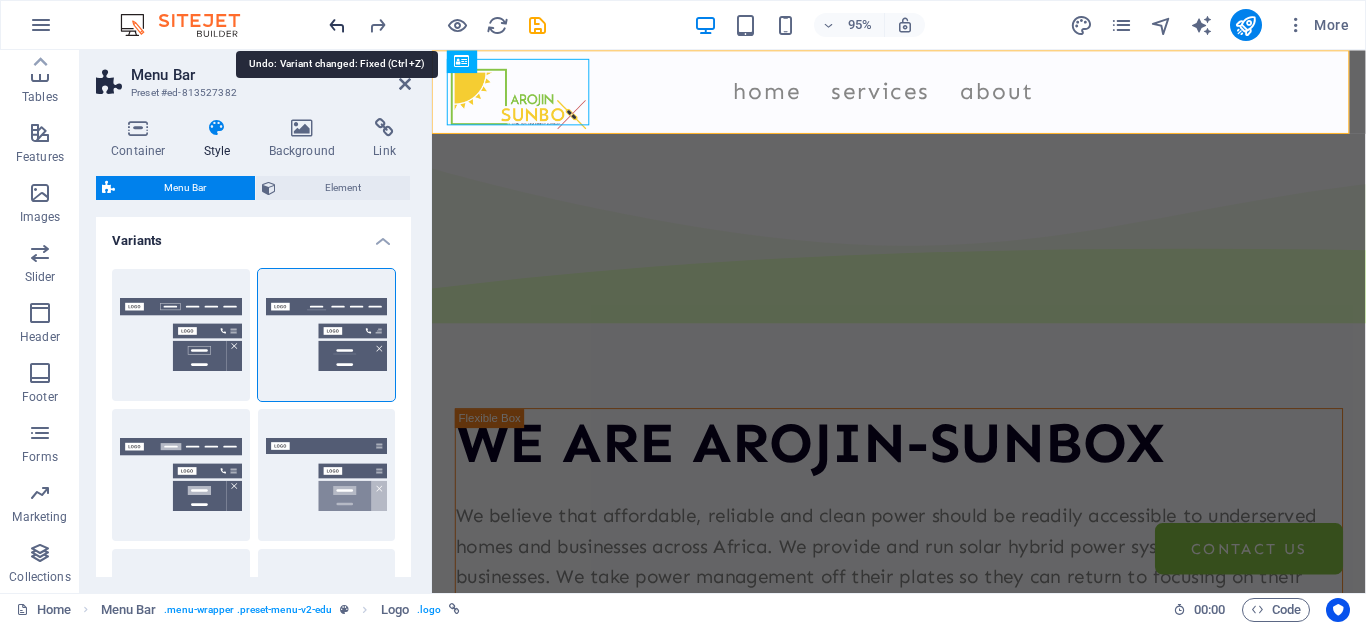click at bounding box center [337, 25] 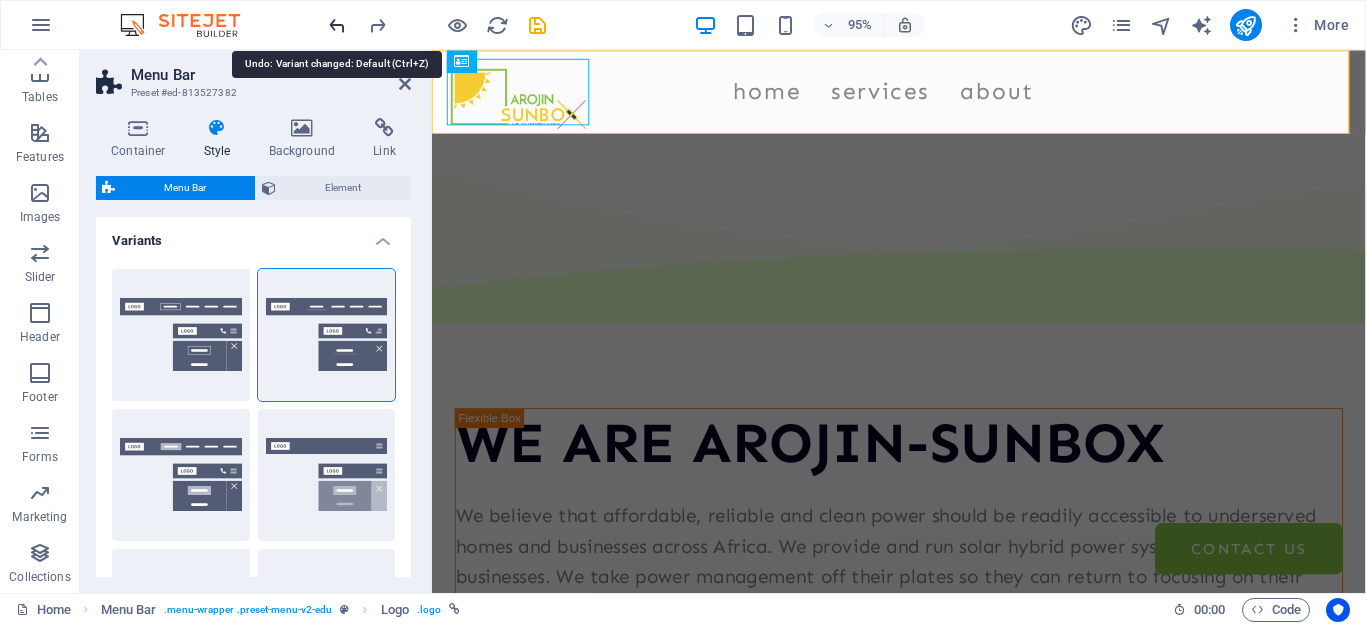 type 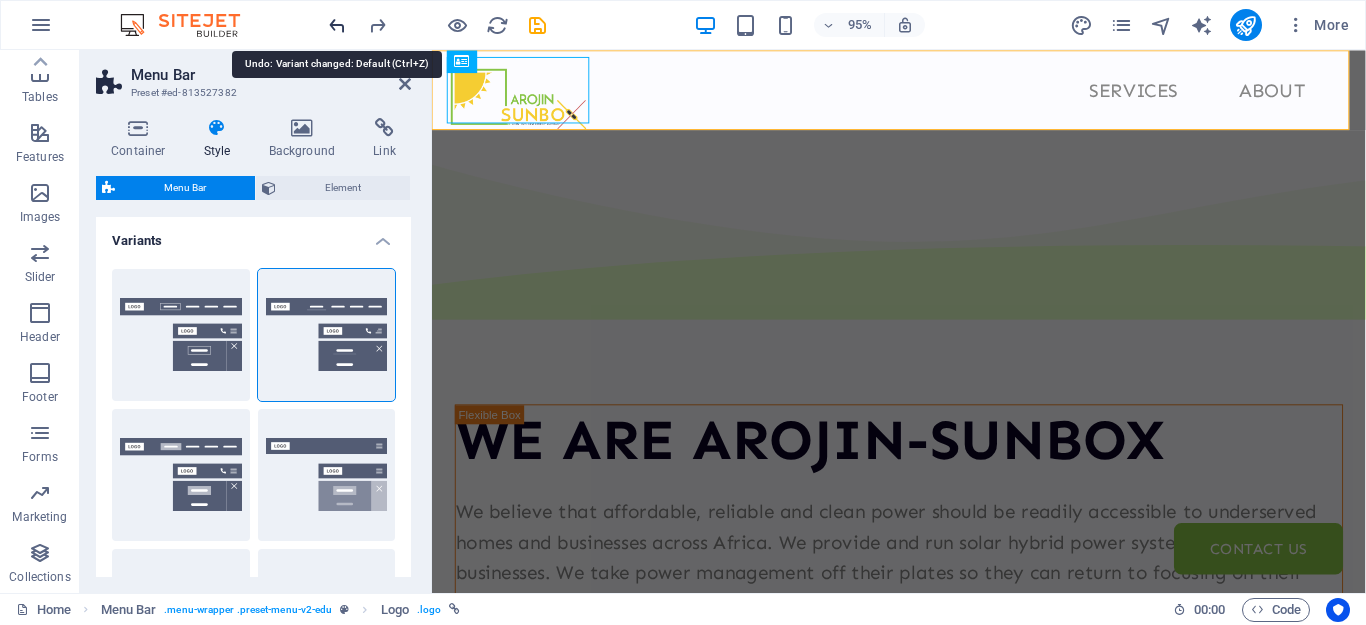click at bounding box center (337, 25) 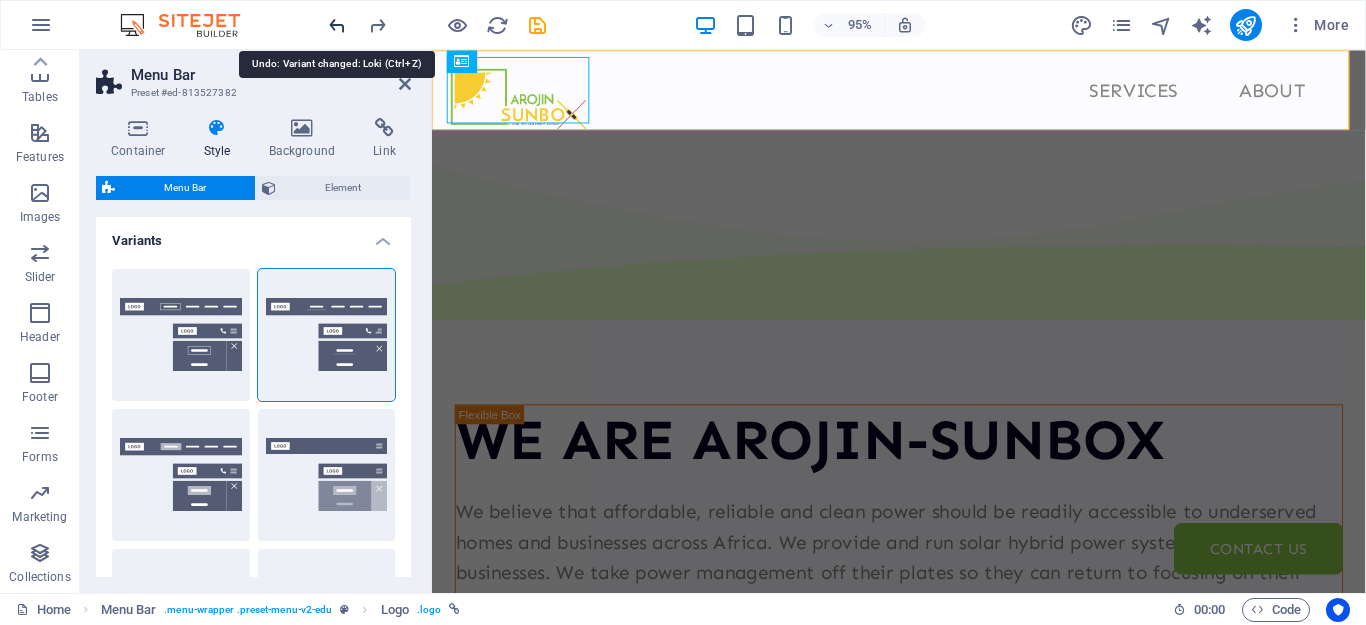 click at bounding box center [337, 25] 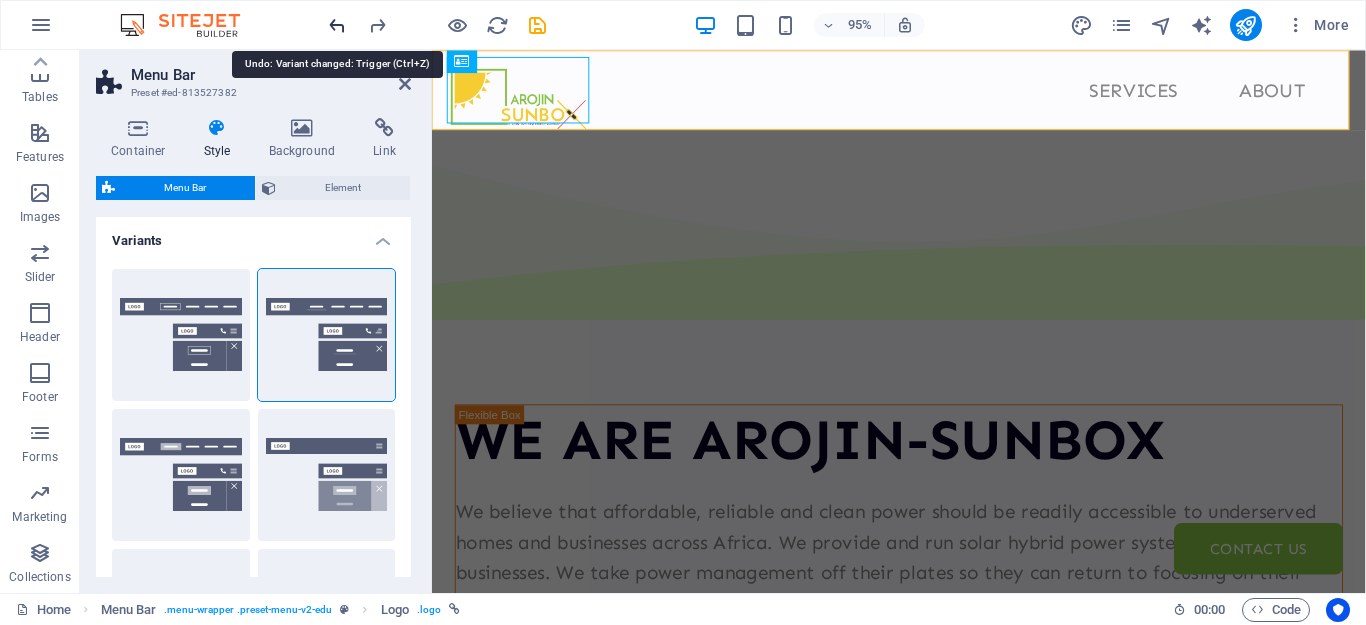 click at bounding box center [337, 25] 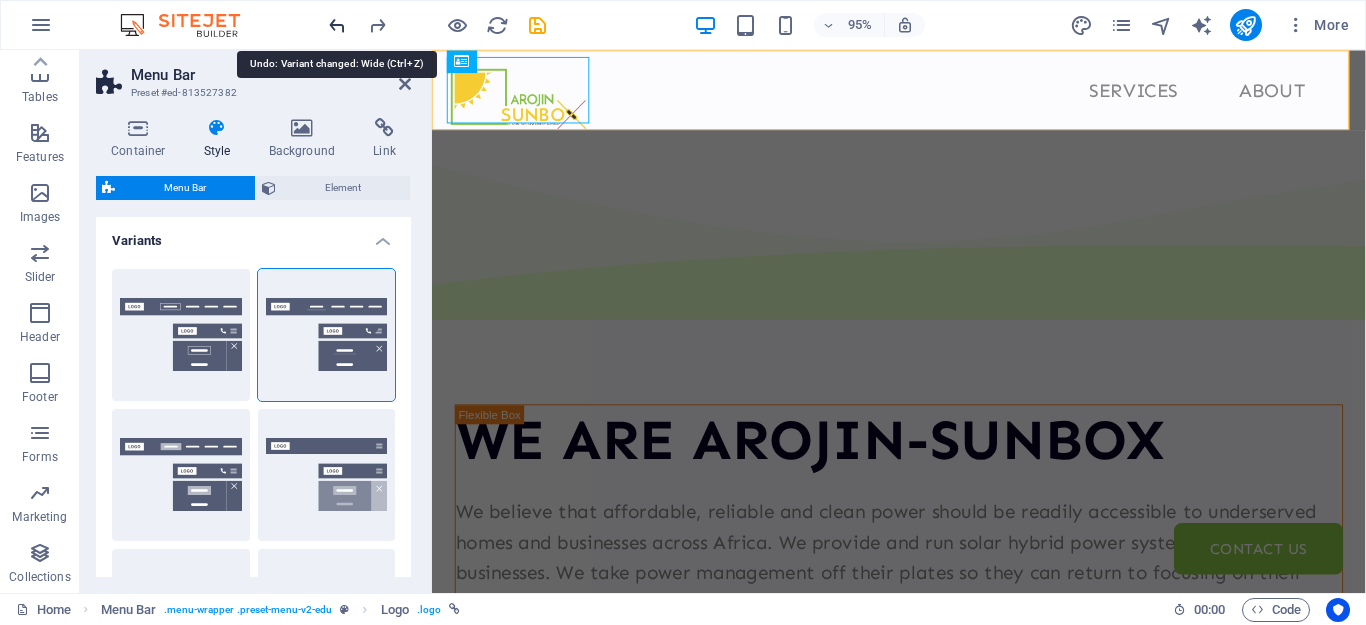 click at bounding box center [337, 25] 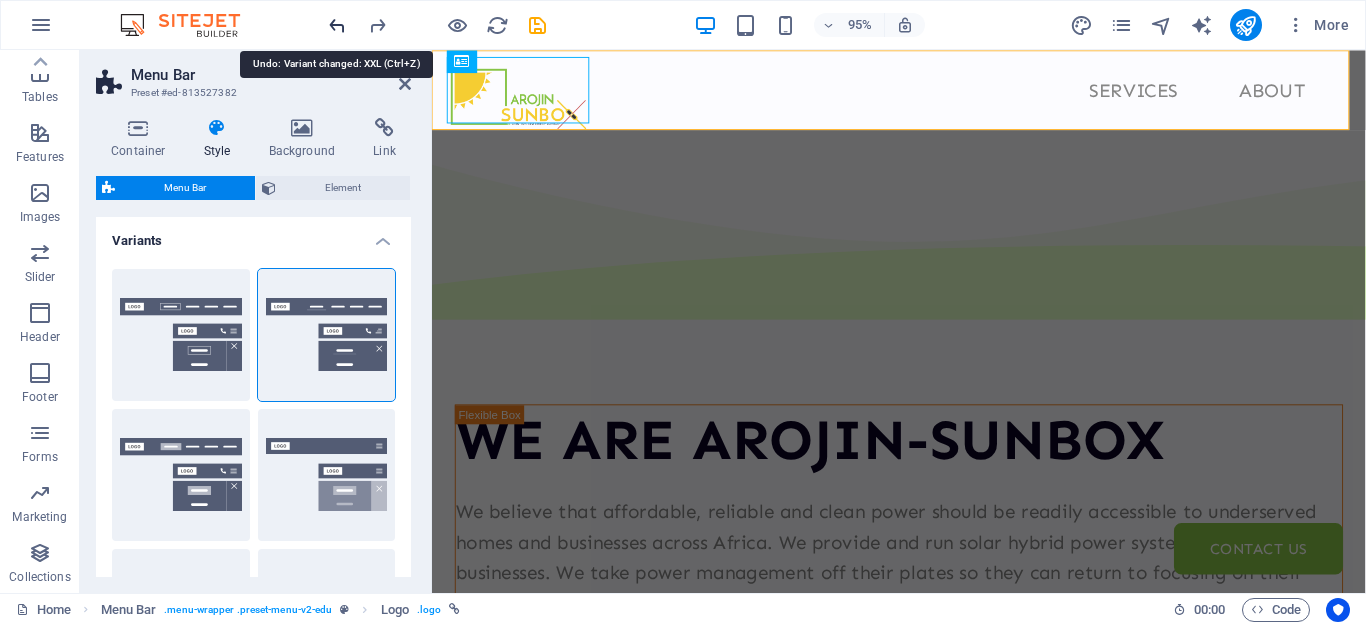 click at bounding box center [337, 25] 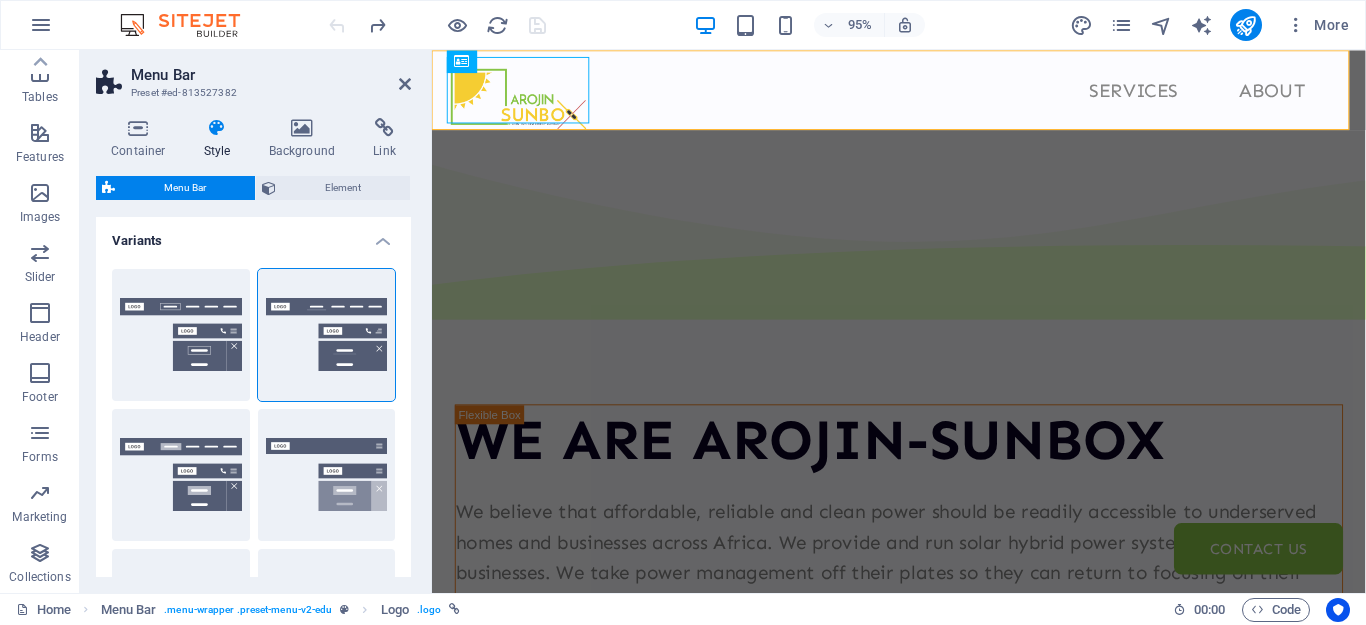 click at bounding box center [437, 25] 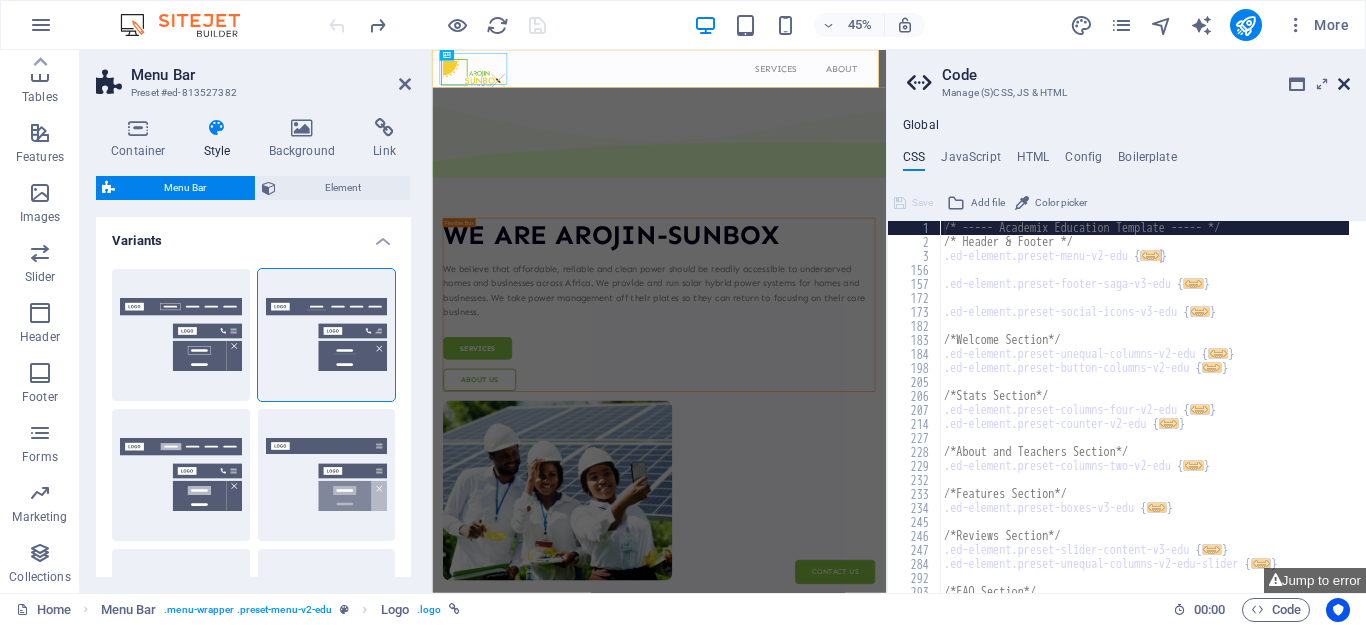 click at bounding box center (1344, 84) 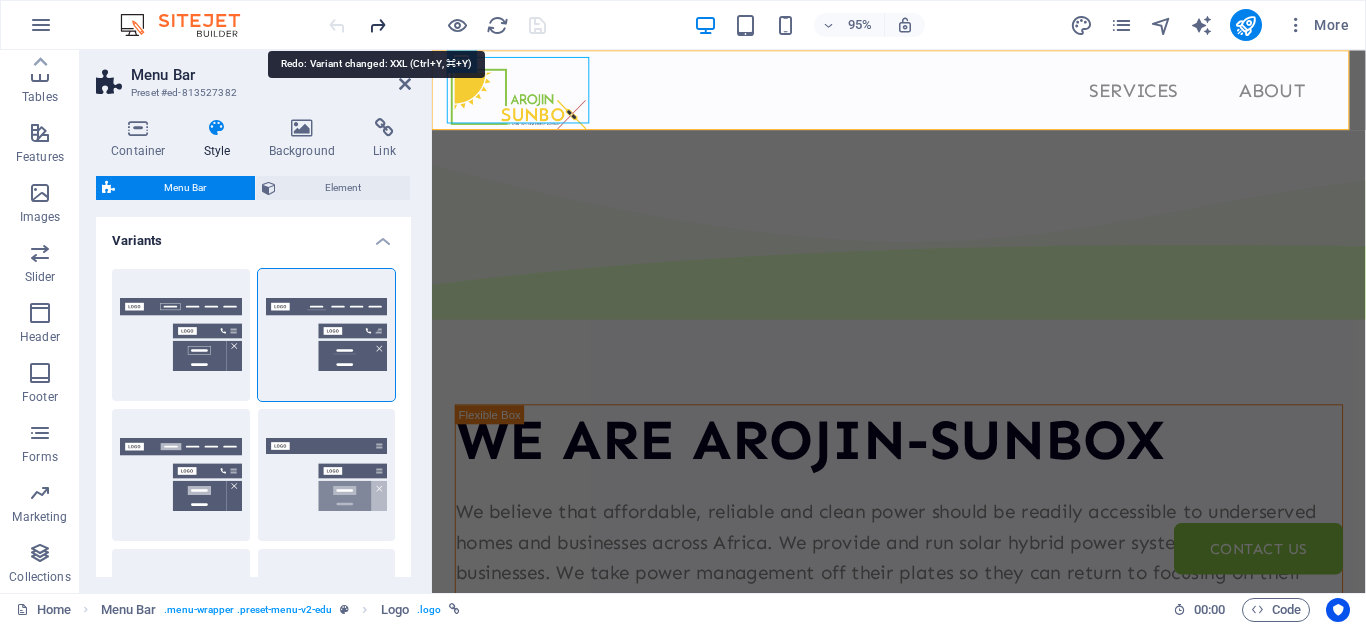 click at bounding box center (377, 25) 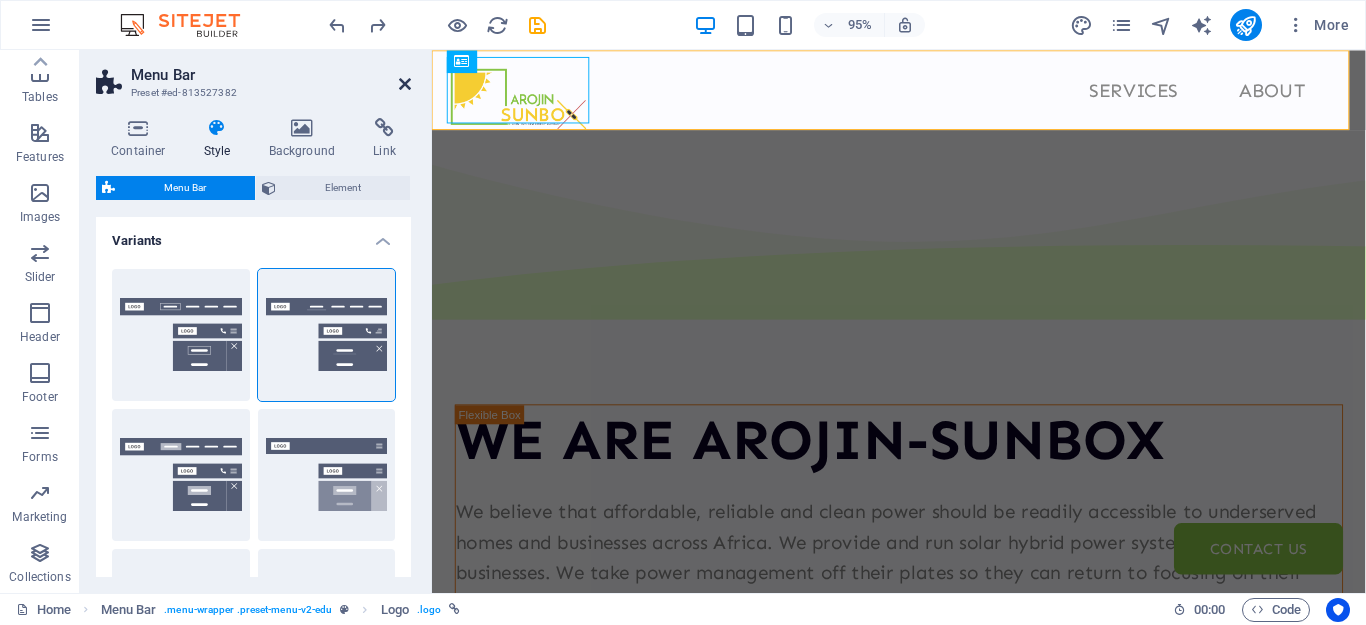 click at bounding box center (405, 84) 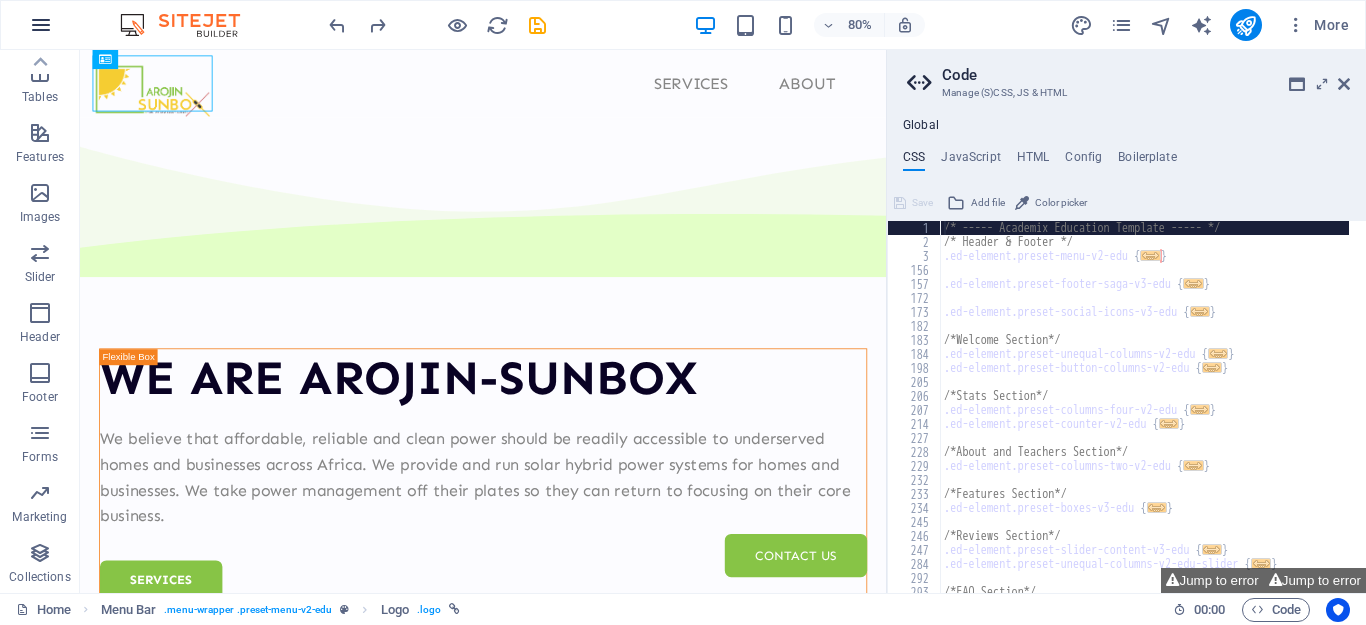 click at bounding box center [41, 25] 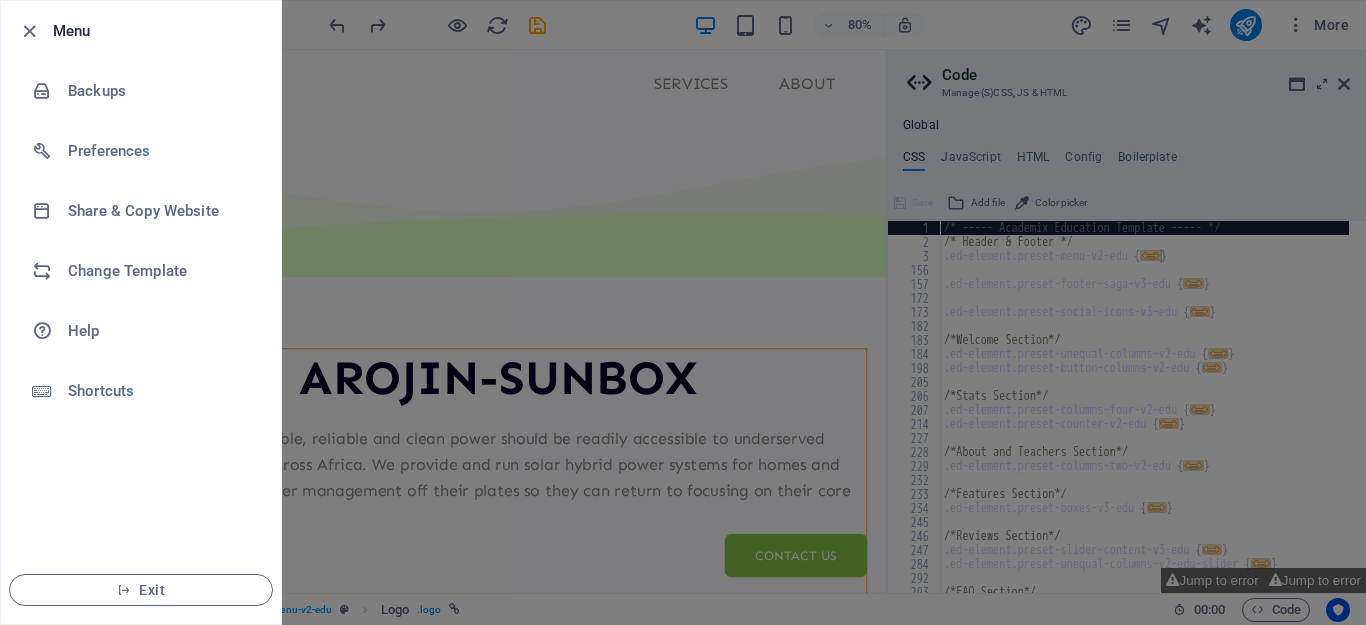 click at bounding box center (683, 312) 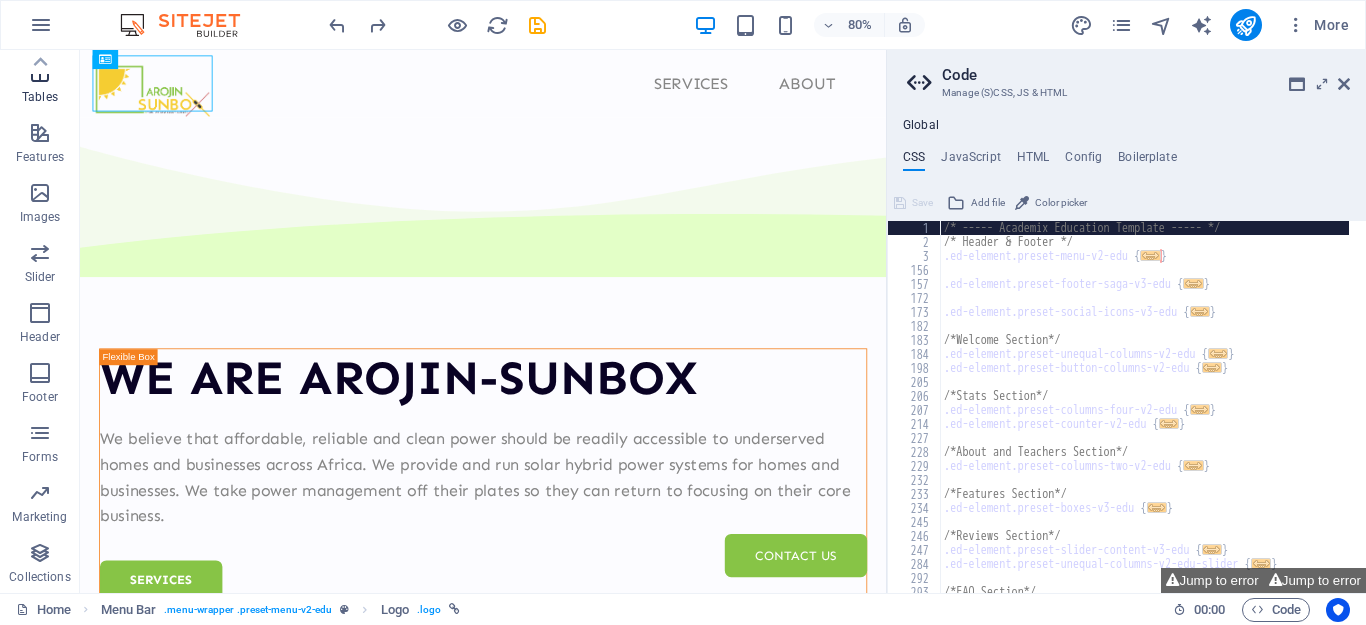 click on "Tables" at bounding box center [40, 97] 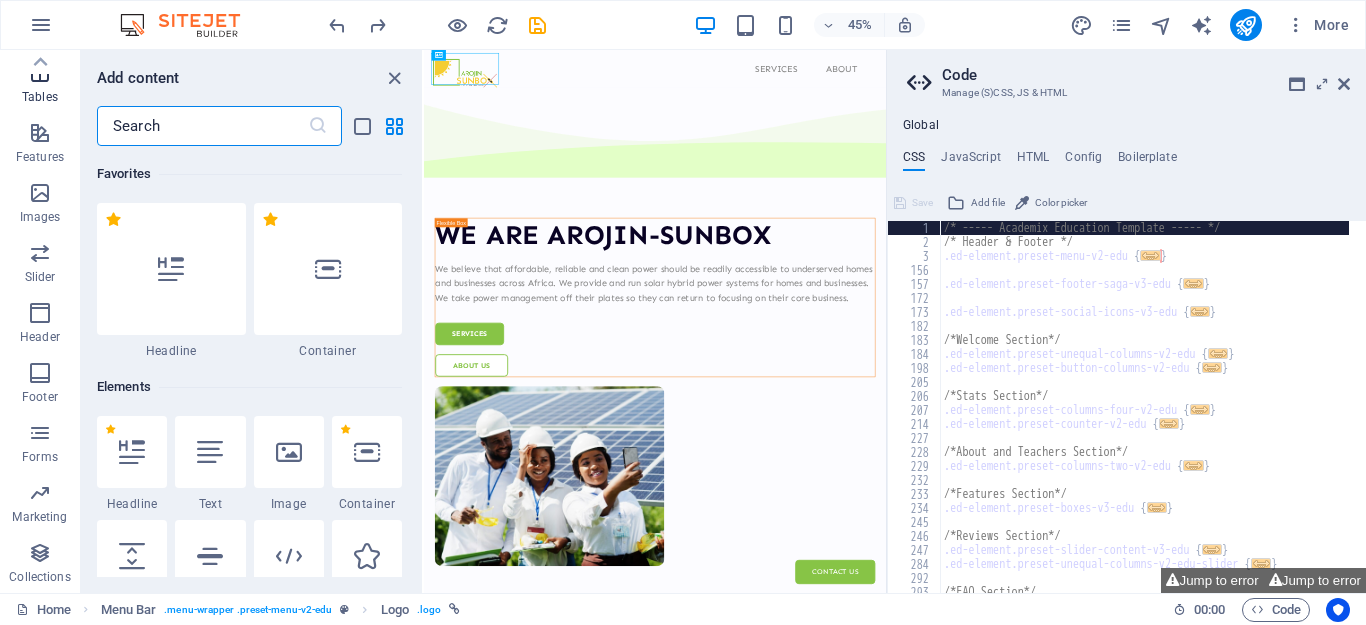 scroll, scrollTop: 6926, scrollLeft: 0, axis: vertical 